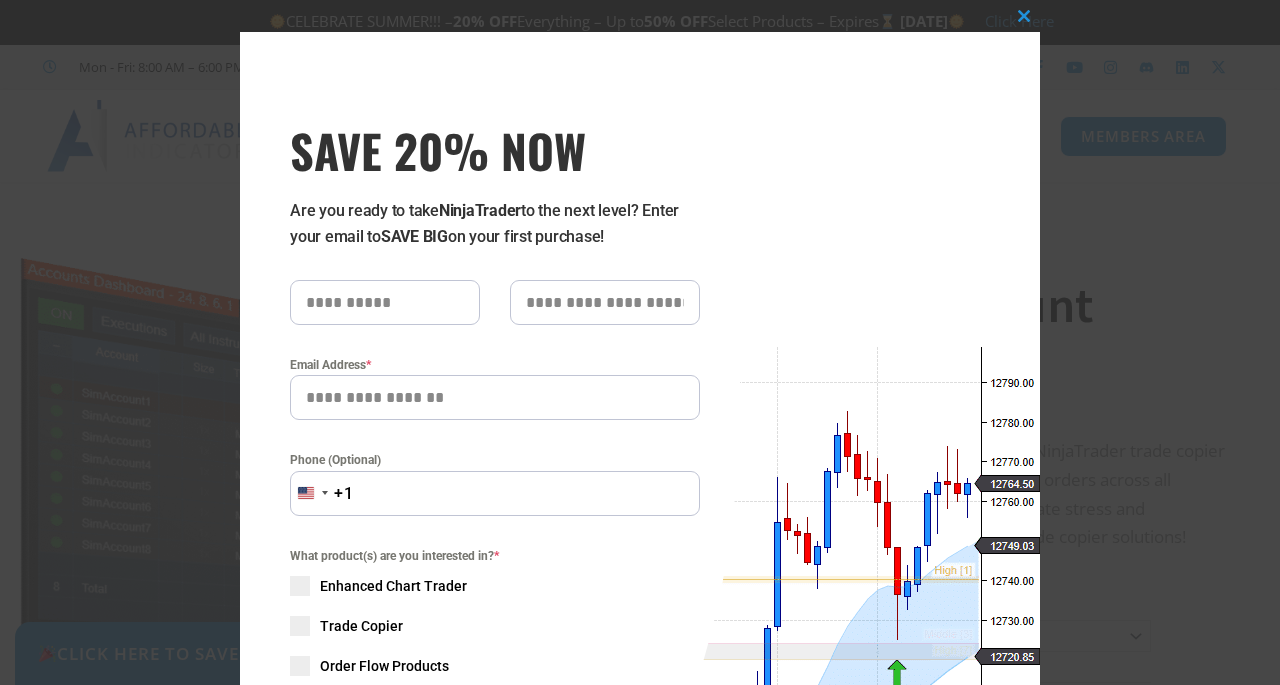 scroll, scrollTop: 0, scrollLeft: 0, axis: both 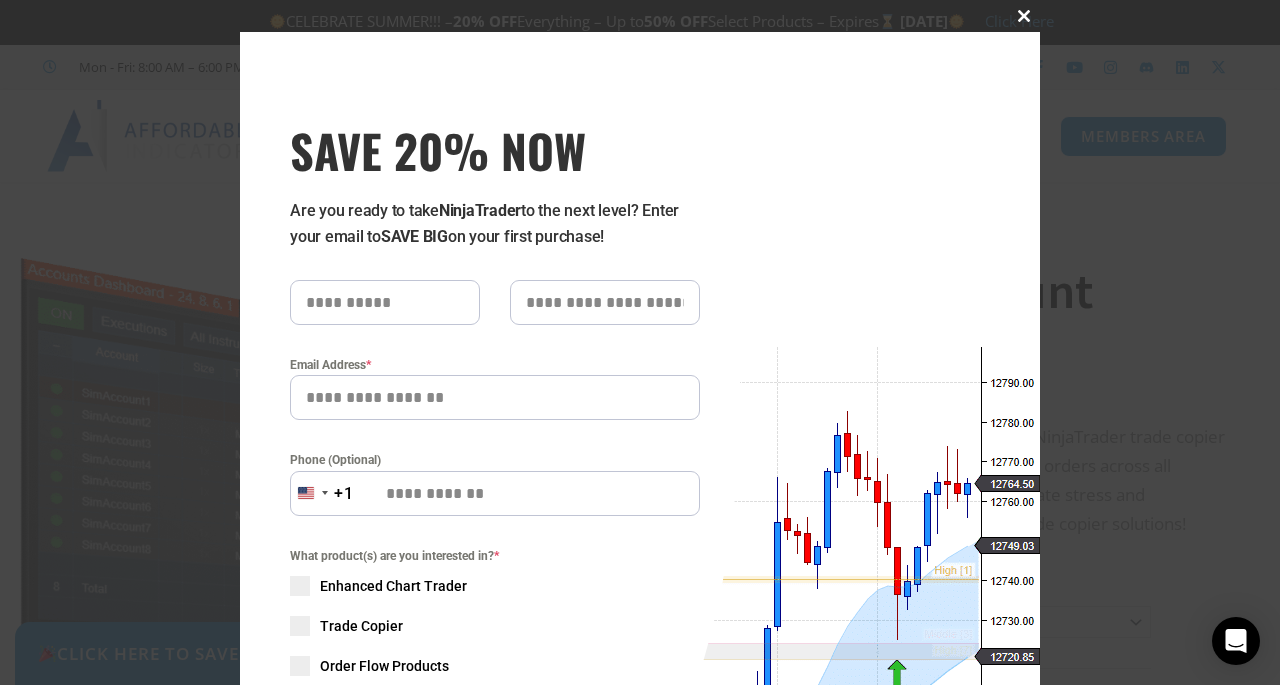 click at bounding box center [1024, 16] 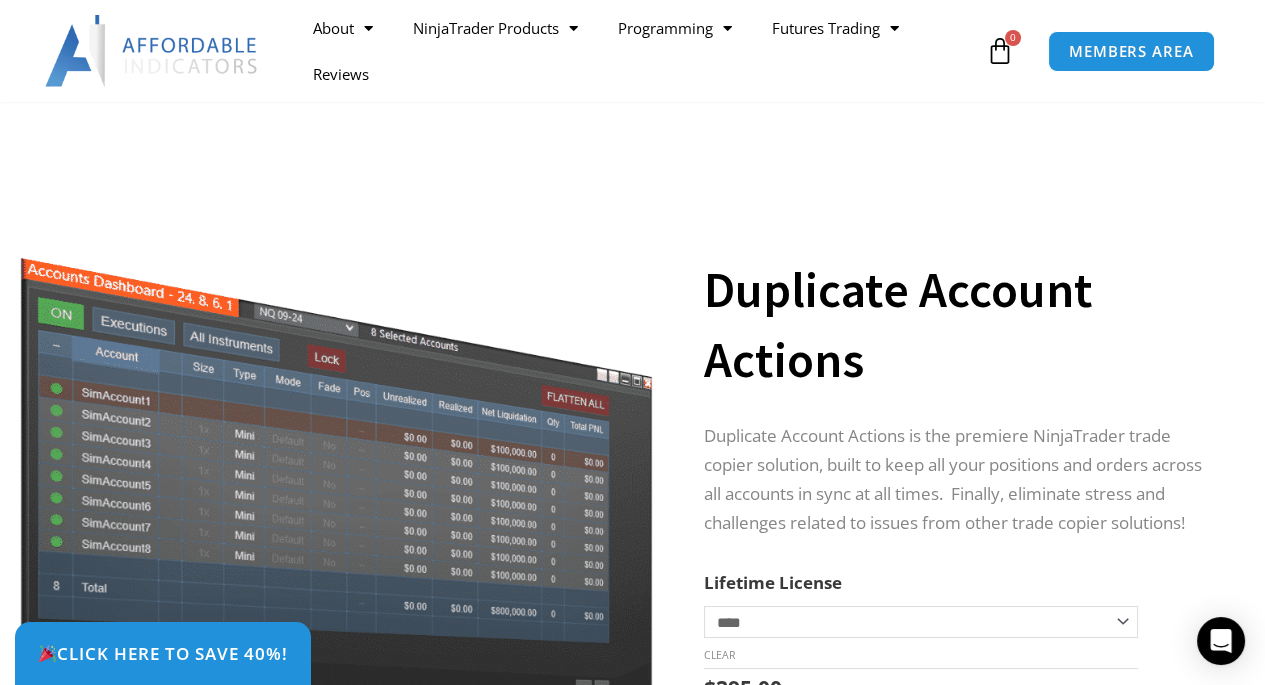 scroll, scrollTop: 291, scrollLeft: 0, axis: vertical 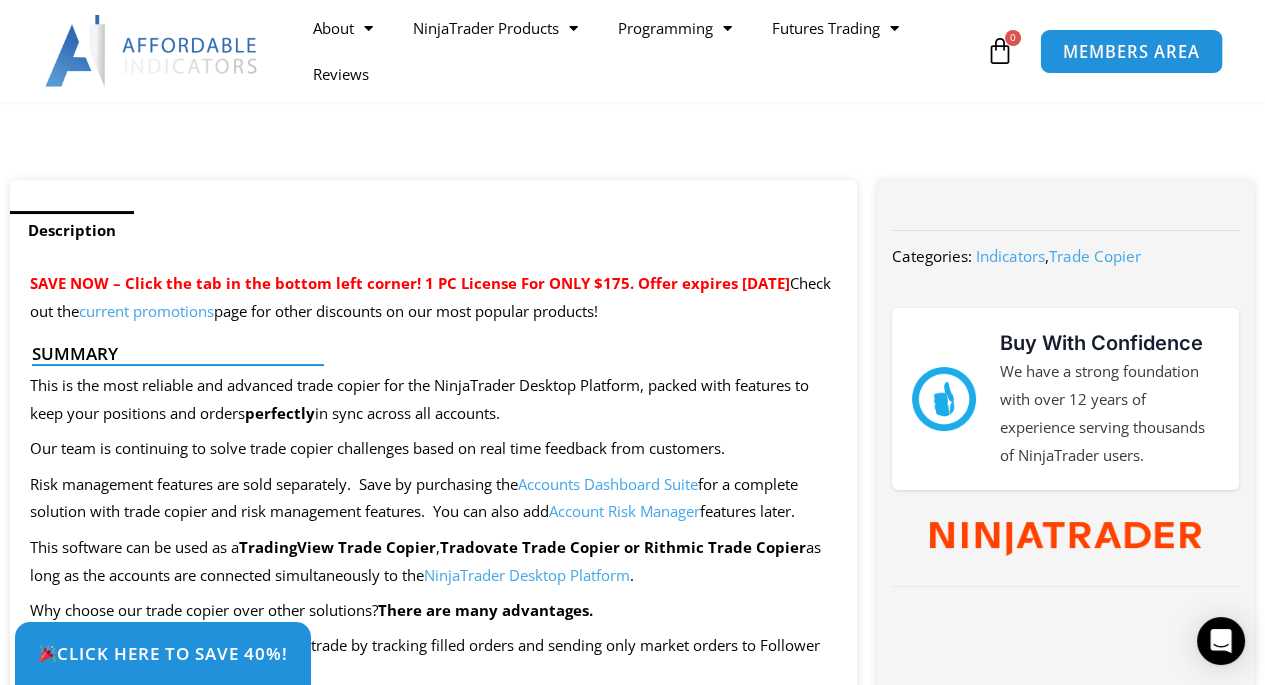 click on "MEMBERS AREA" at bounding box center [1131, 51] 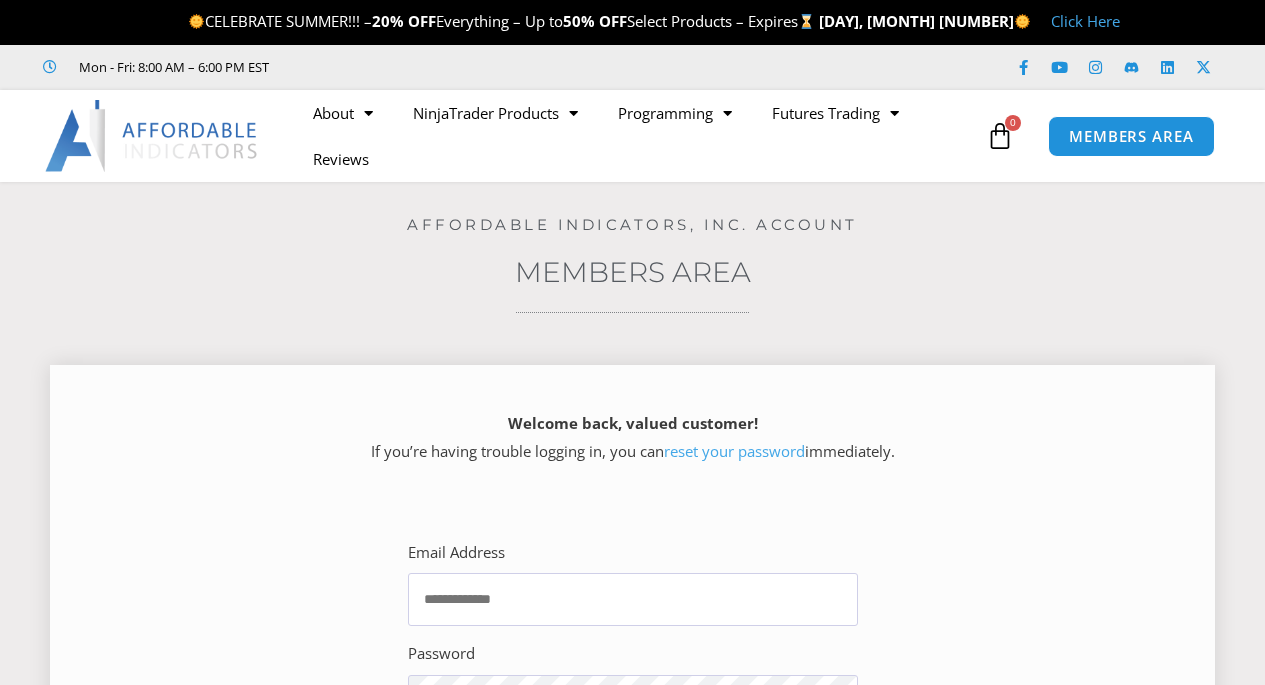 scroll, scrollTop: 0, scrollLeft: 0, axis: both 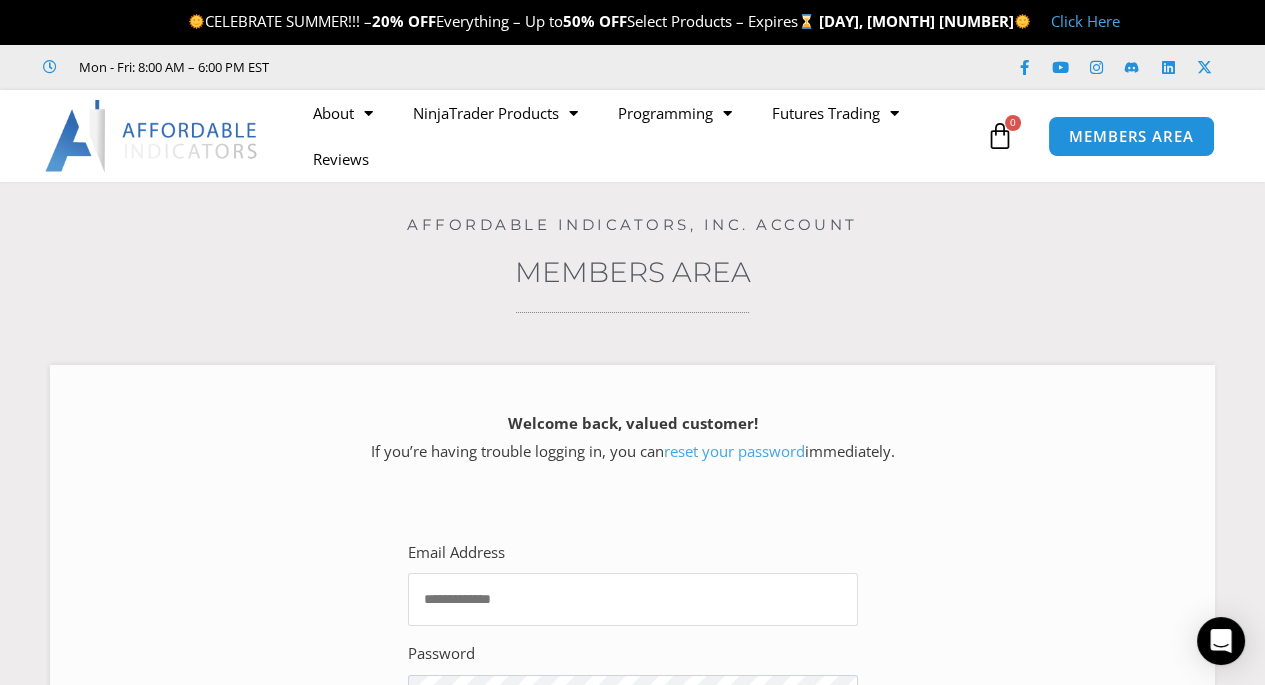 type on "**********" 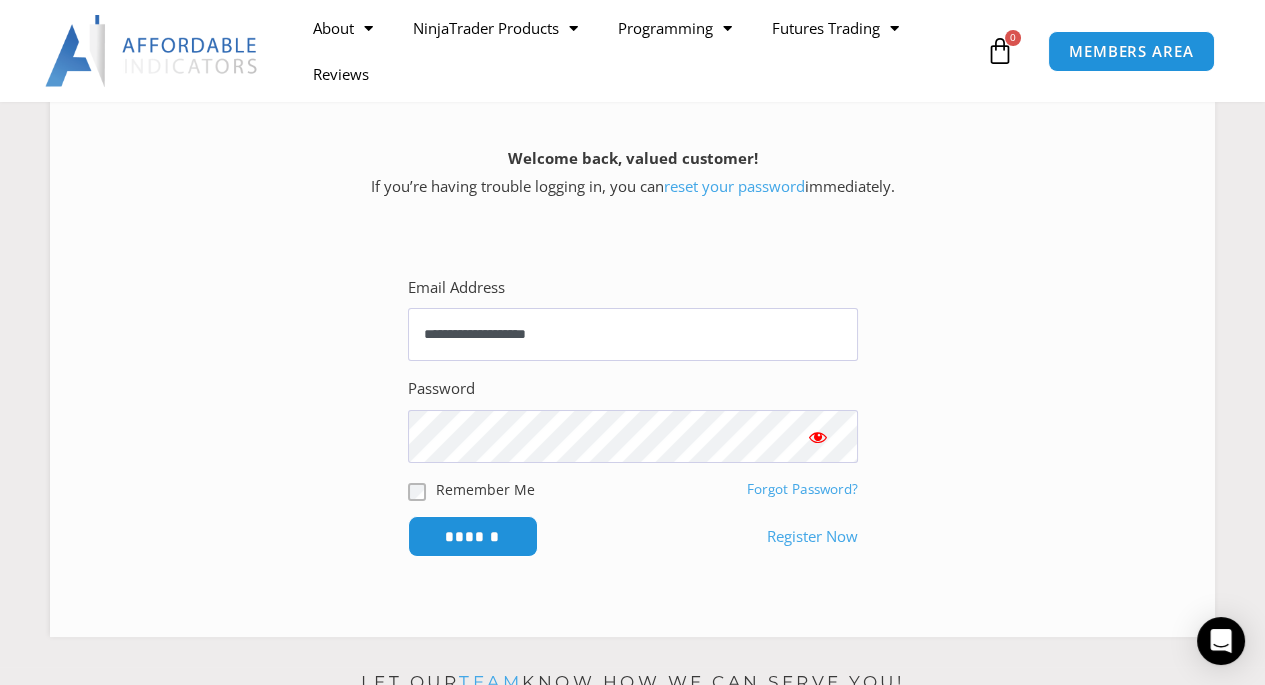 scroll, scrollTop: 280, scrollLeft: 0, axis: vertical 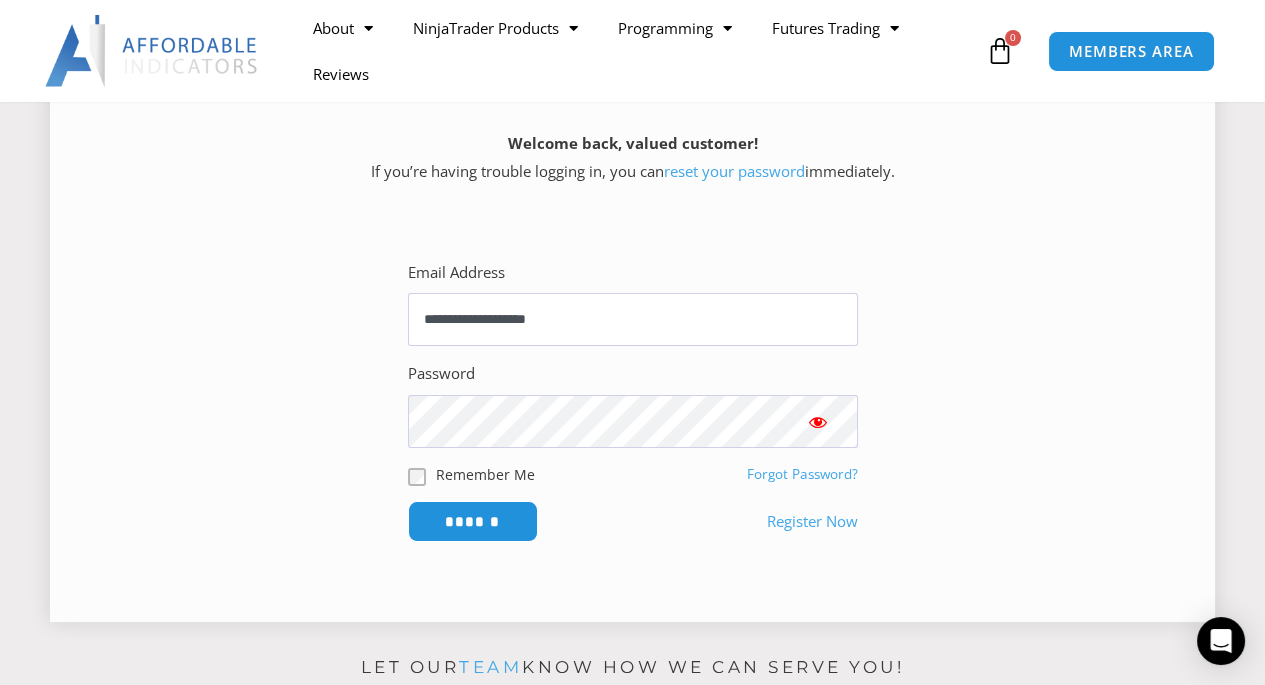 click at bounding box center [818, 422] 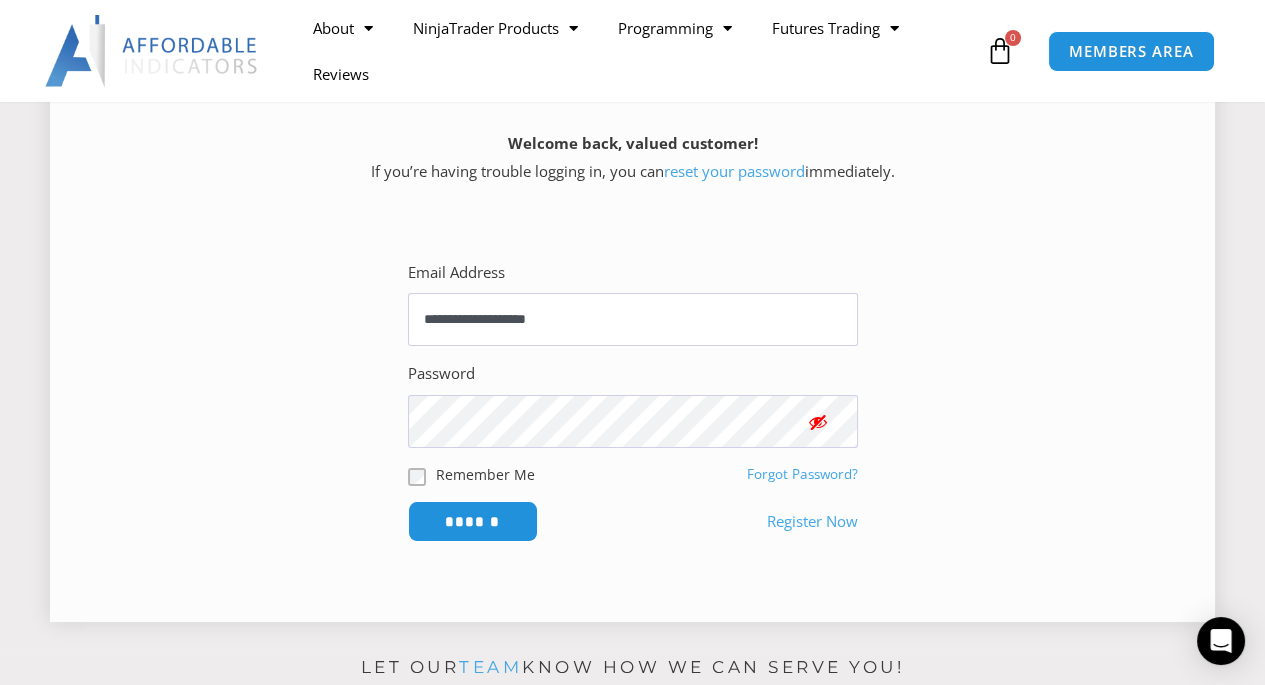 click at bounding box center (818, 422) 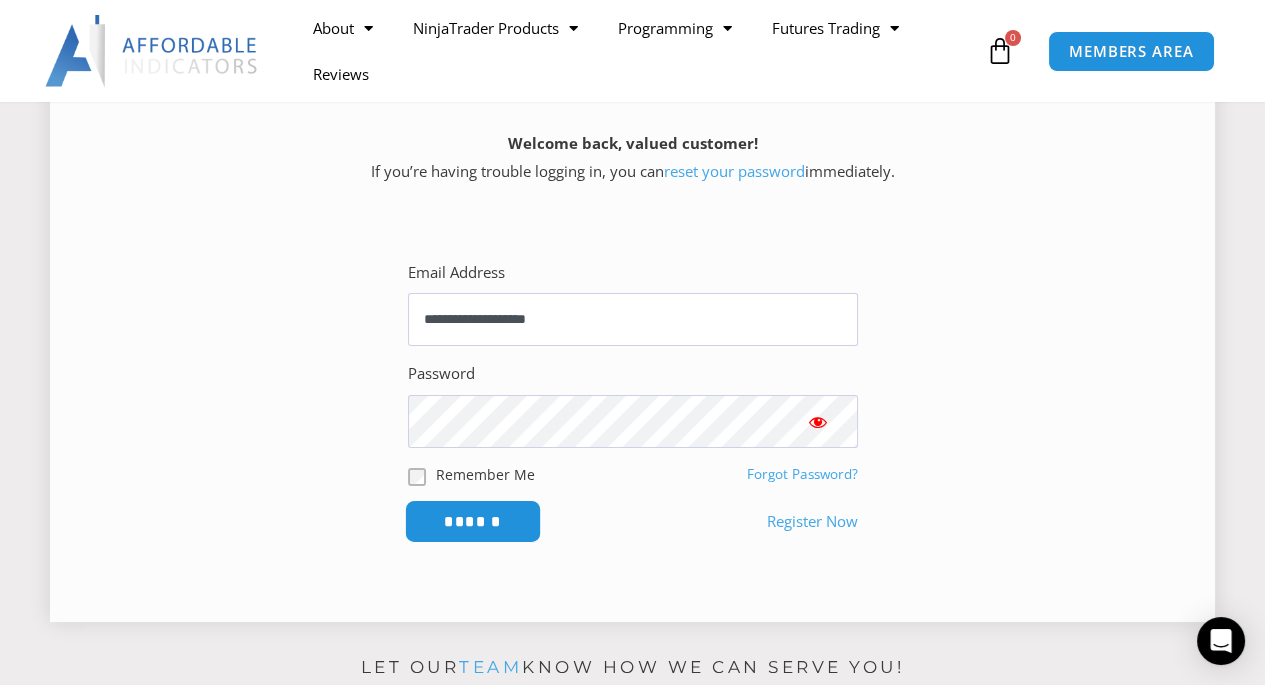 click on "******" at bounding box center [472, 521] 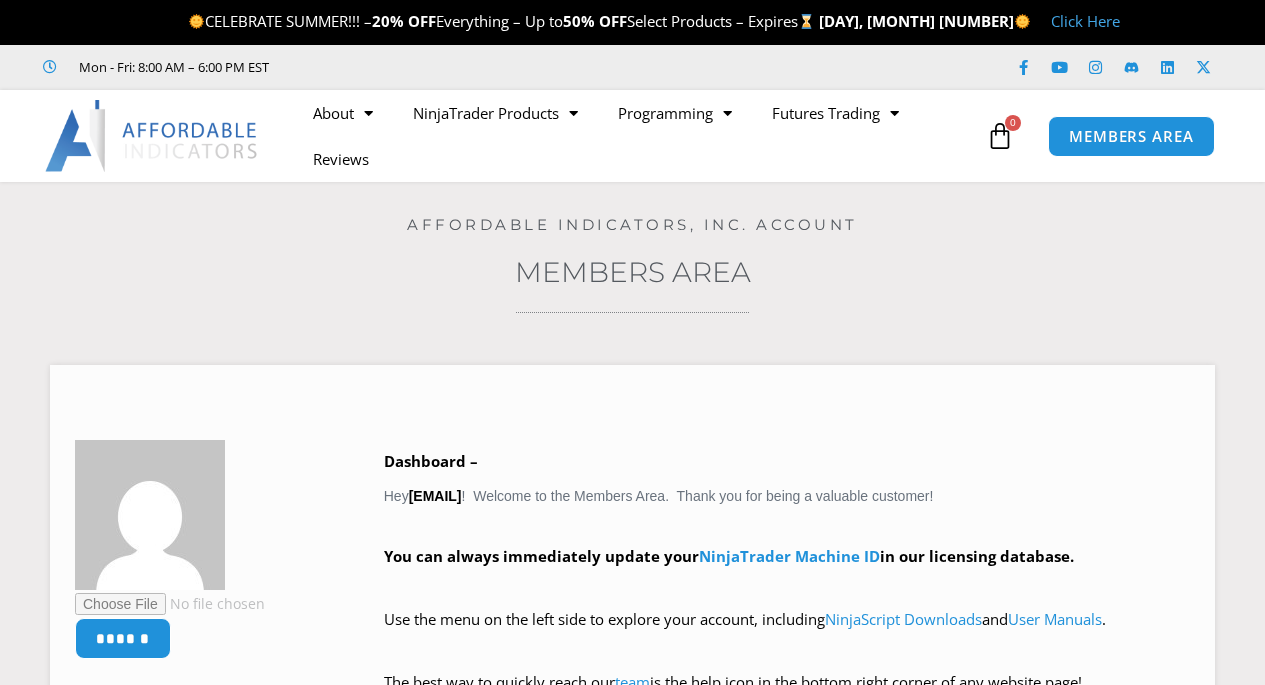 scroll, scrollTop: 0, scrollLeft: 0, axis: both 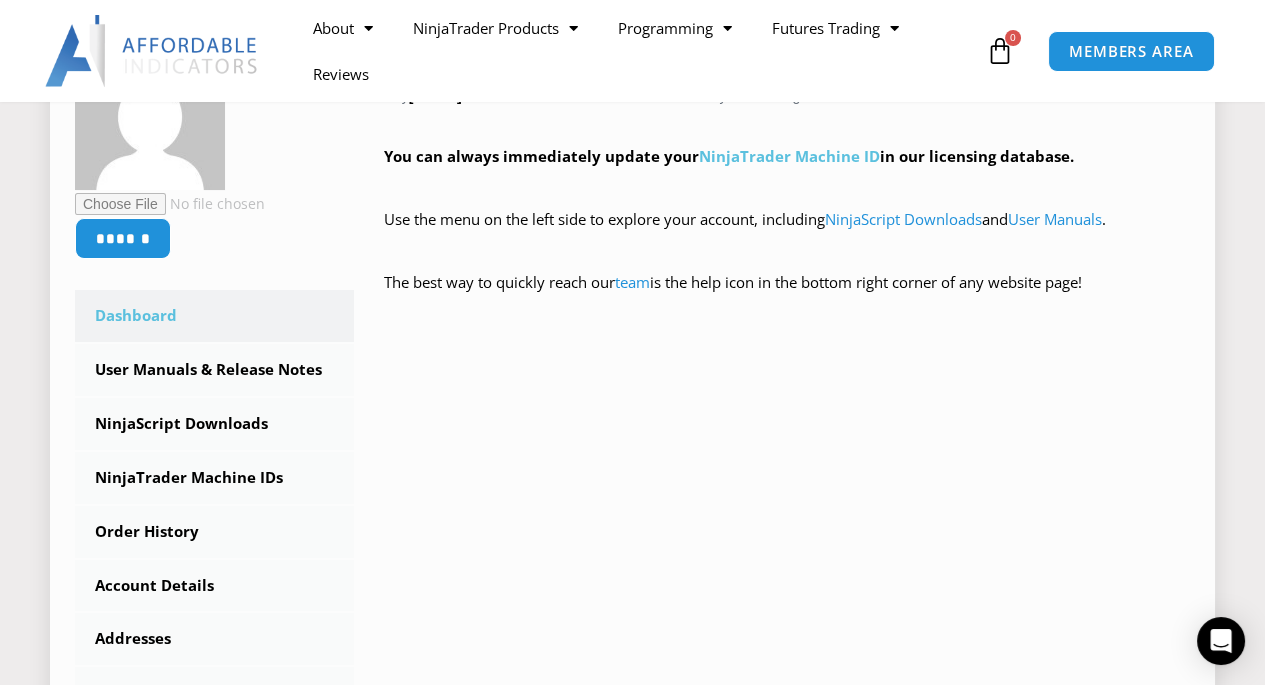 click on "NinjaTrader Machine ID" at bounding box center (789, 156) 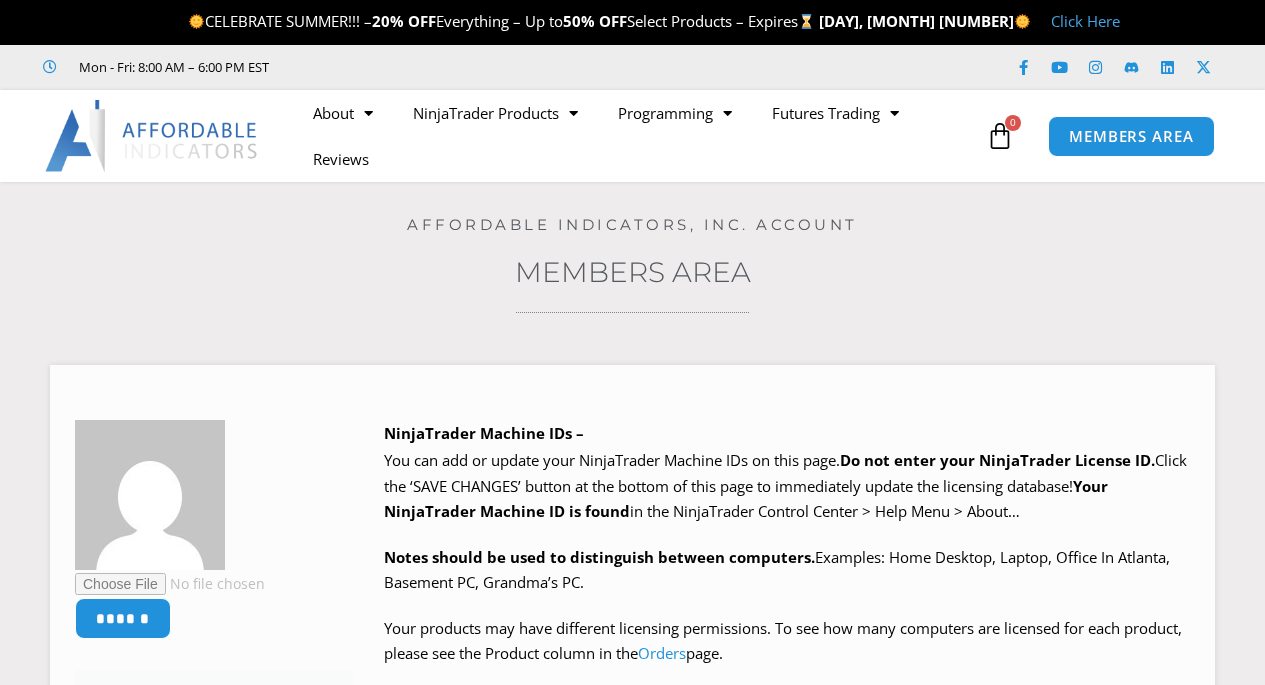 scroll, scrollTop: 0, scrollLeft: 0, axis: both 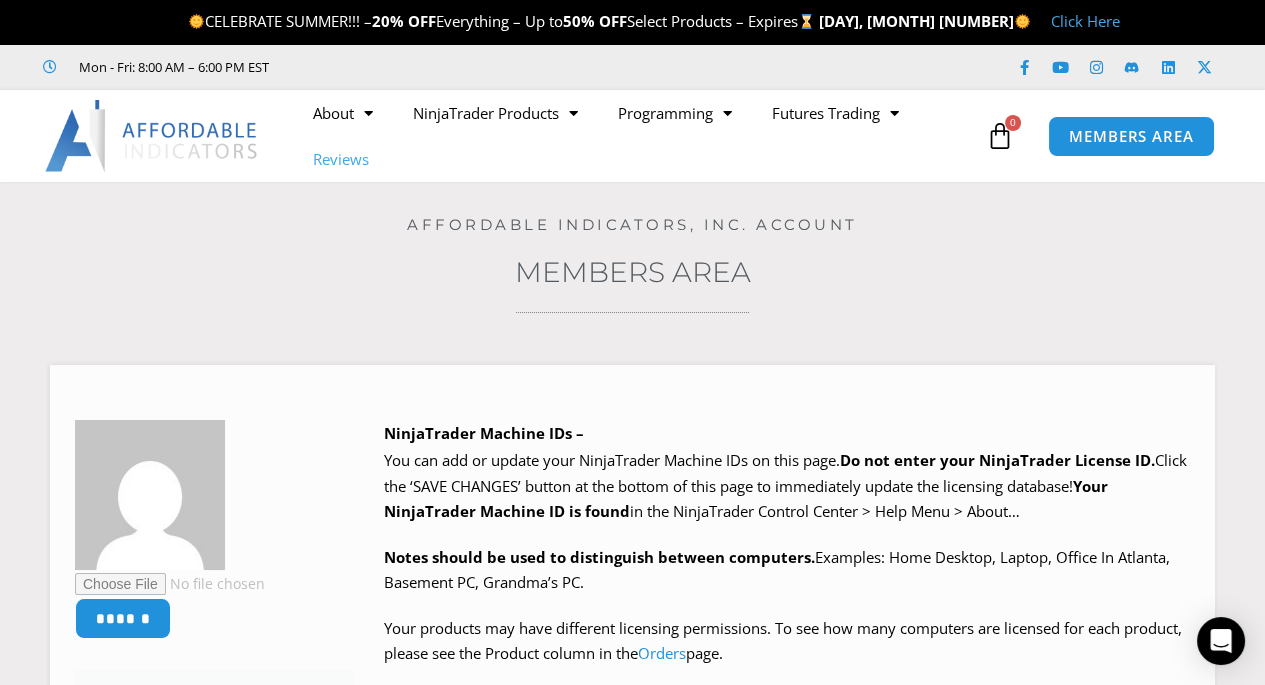 click on "Reviews" 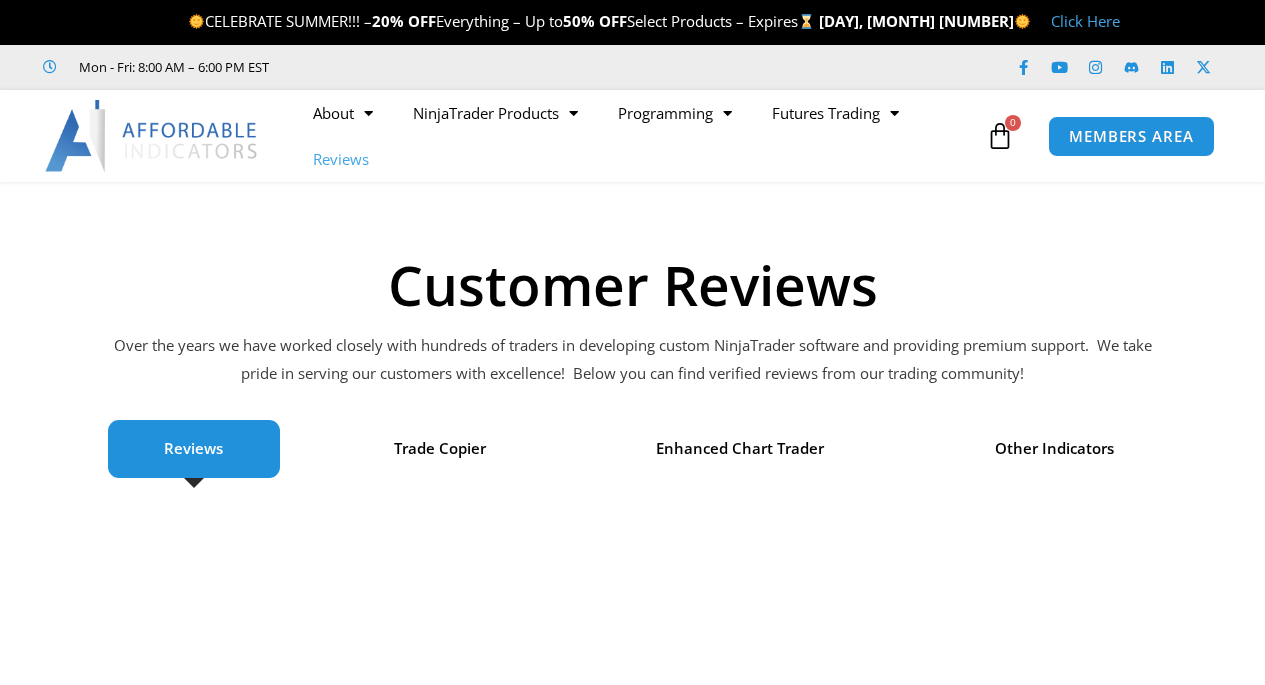 scroll, scrollTop: 0, scrollLeft: 0, axis: both 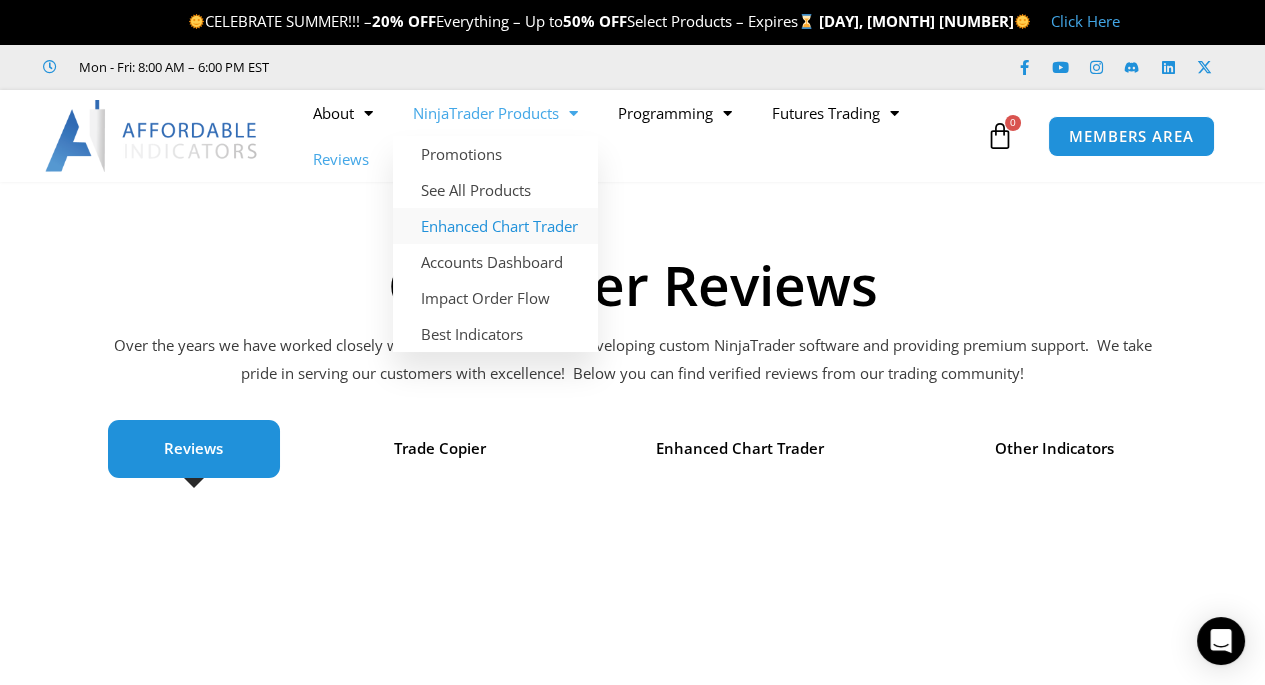 click on "Enhanced Chart Trader" 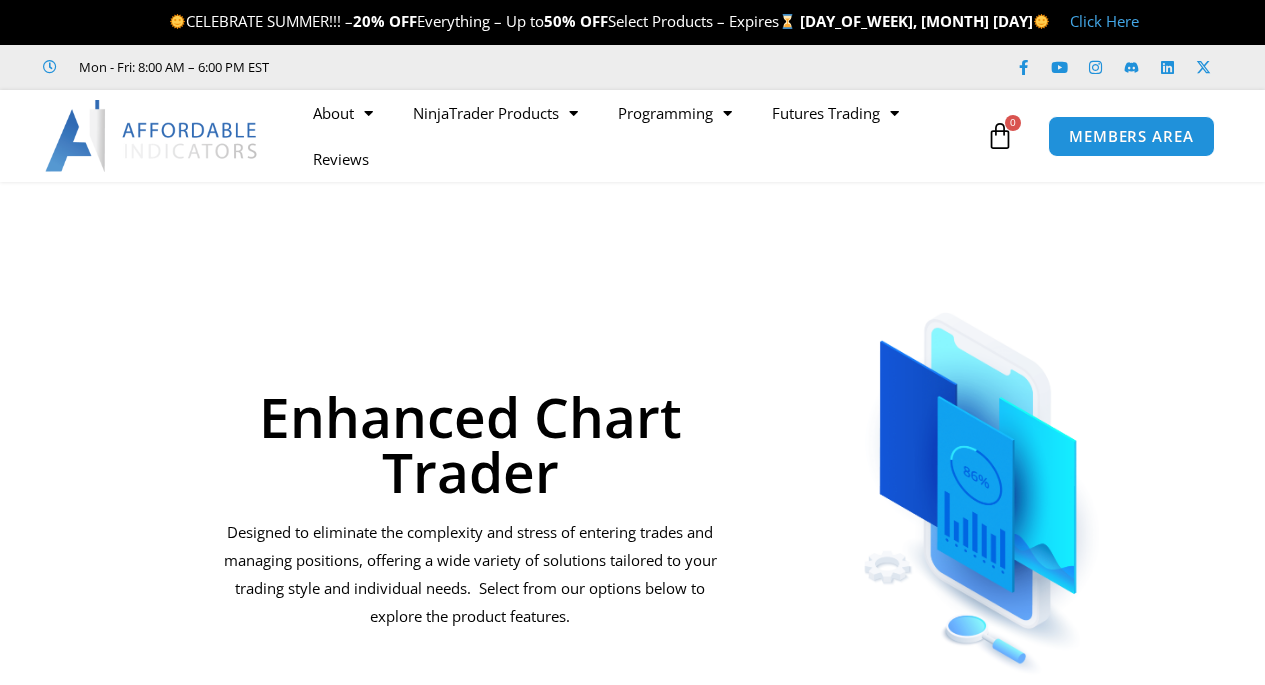 scroll, scrollTop: 0, scrollLeft: 0, axis: both 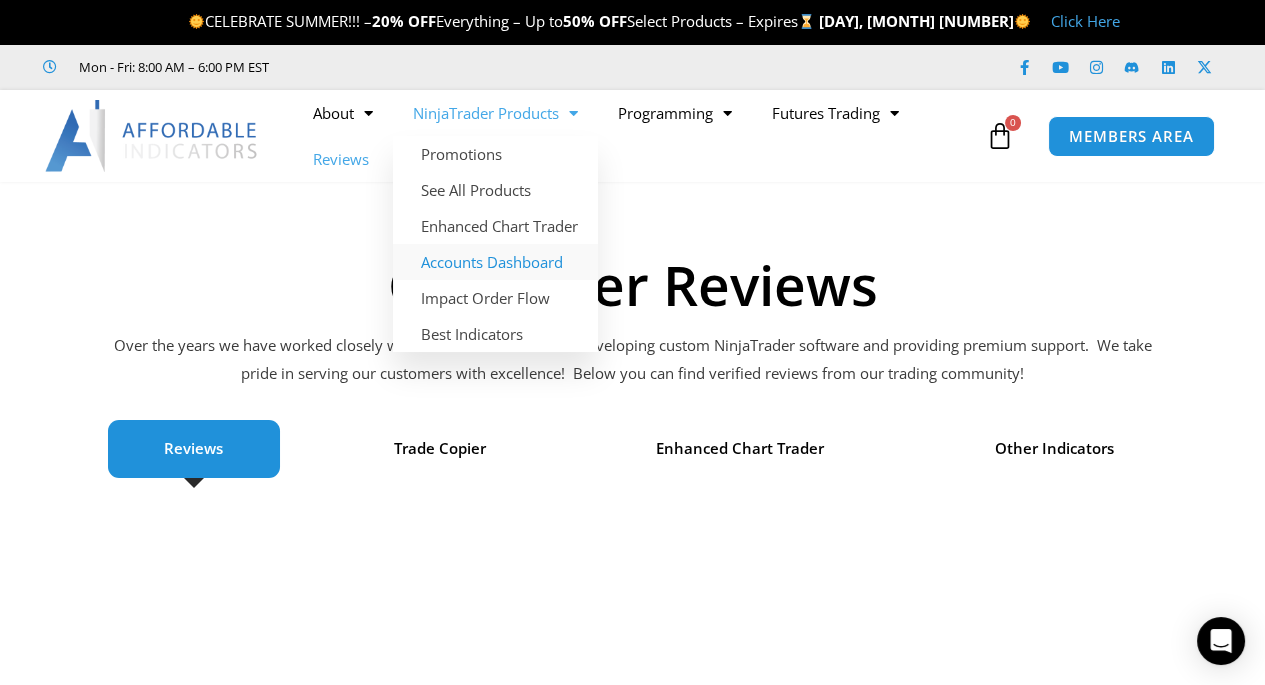 click on "Accounts Dashboard" 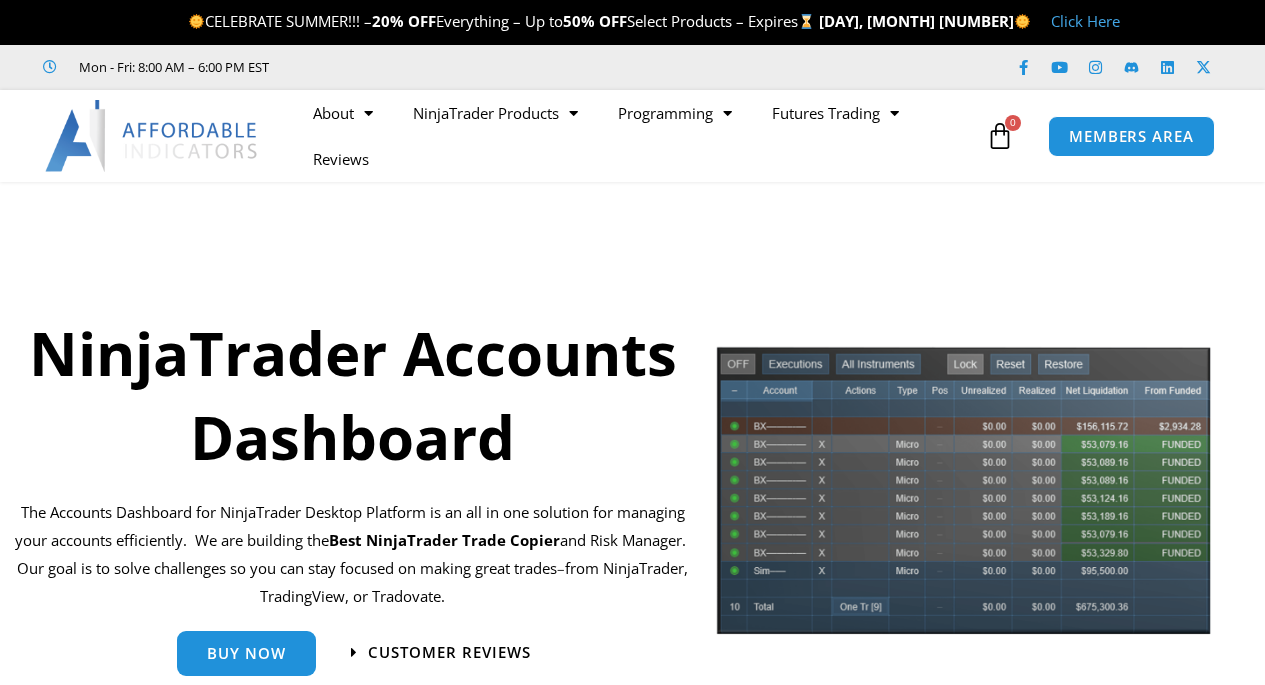 scroll, scrollTop: 0, scrollLeft: 0, axis: both 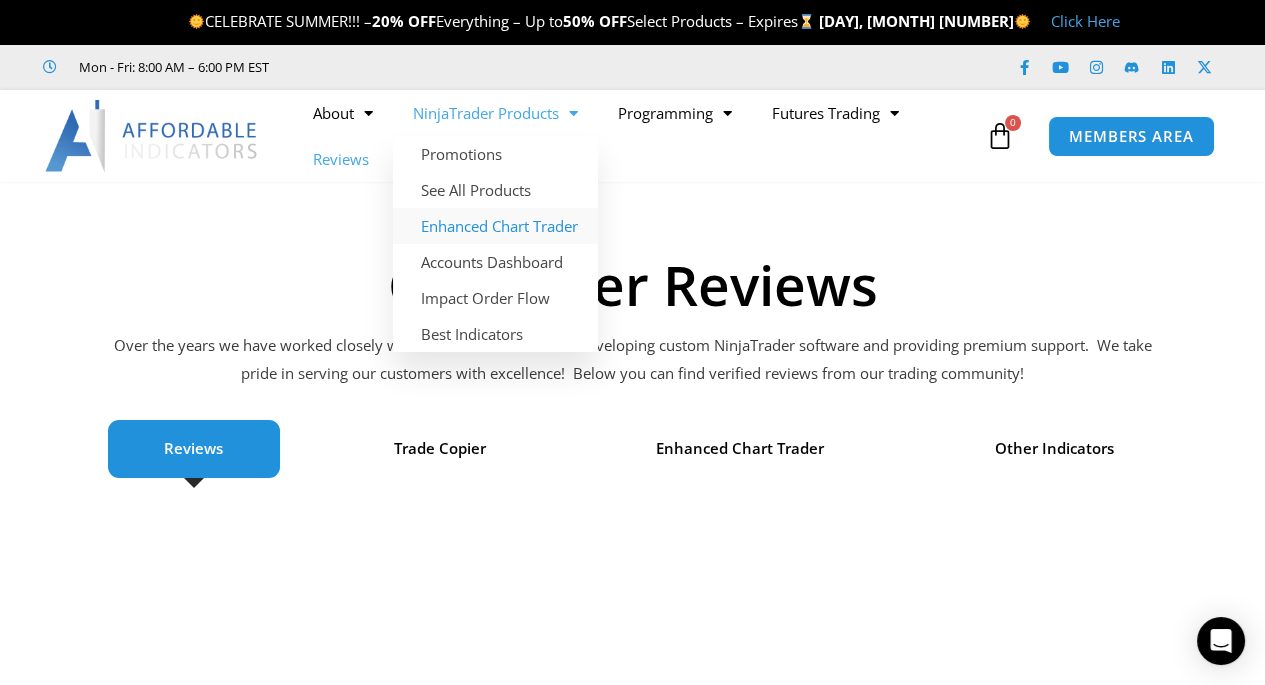 click on "Enhanced Chart Trader" 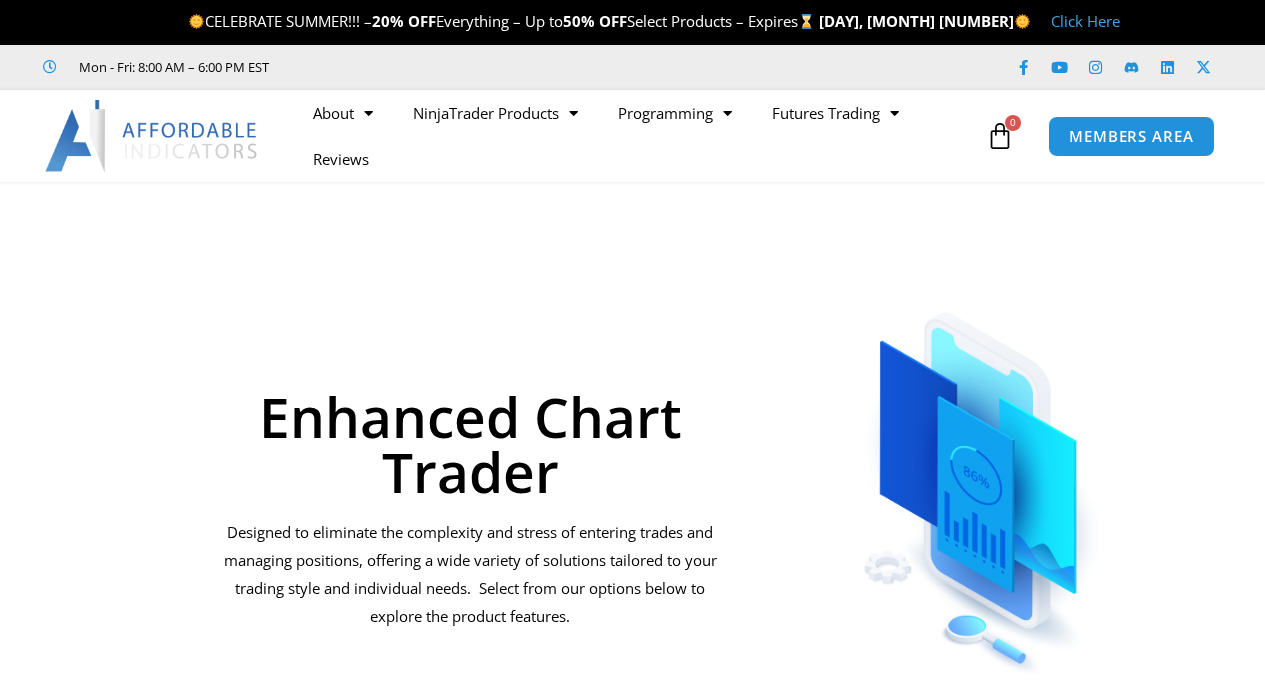 scroll, scrollTop: 0, scrollLeft: 0, axis: both 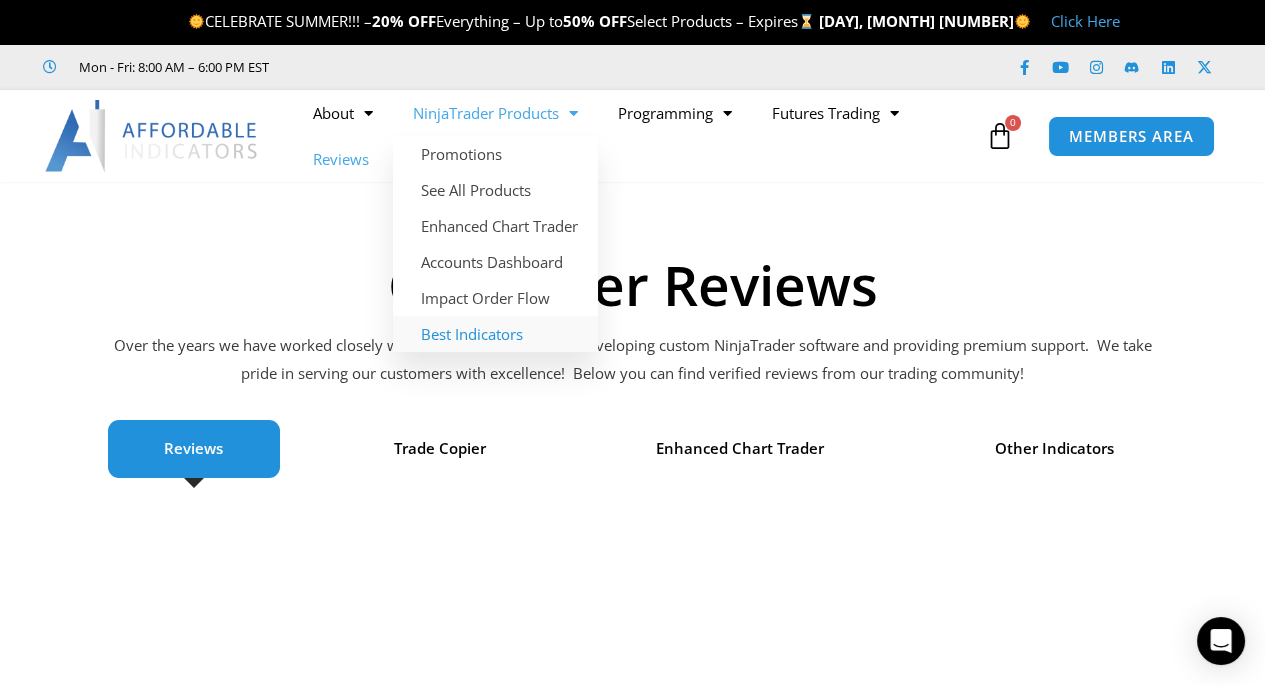click on "Best Indicators" 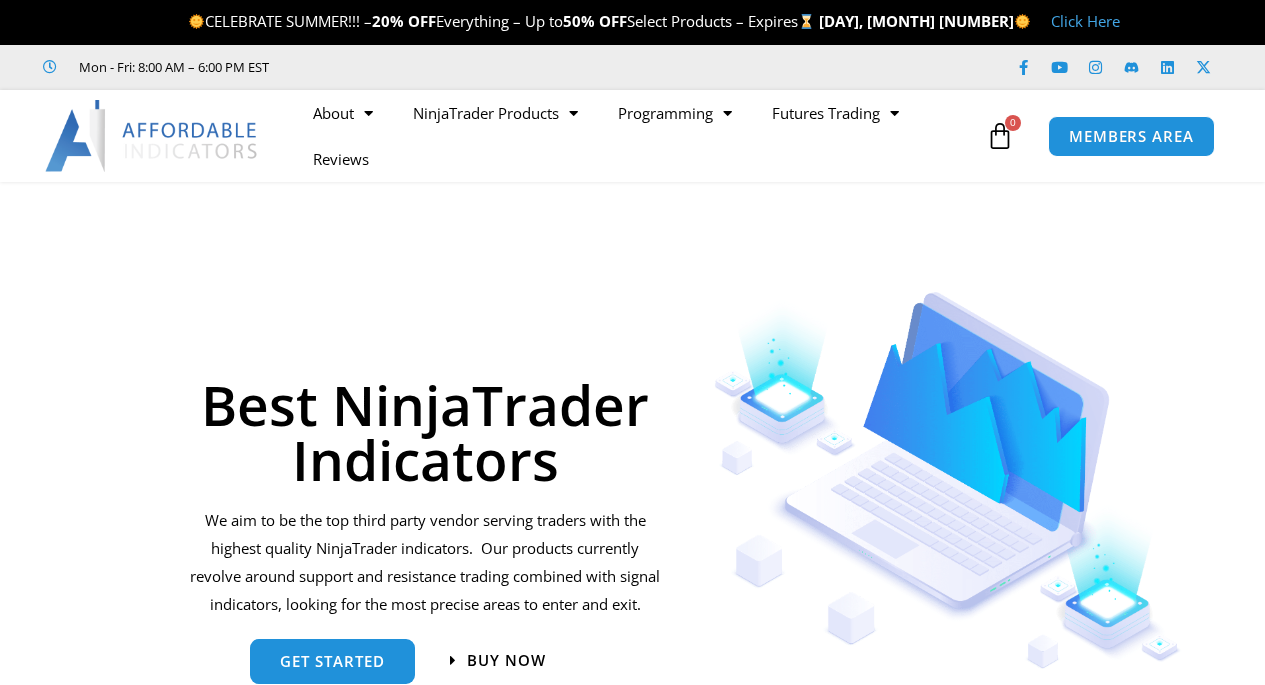 scroll, scrollTop: 0, scrollLeft: 0, axis: both 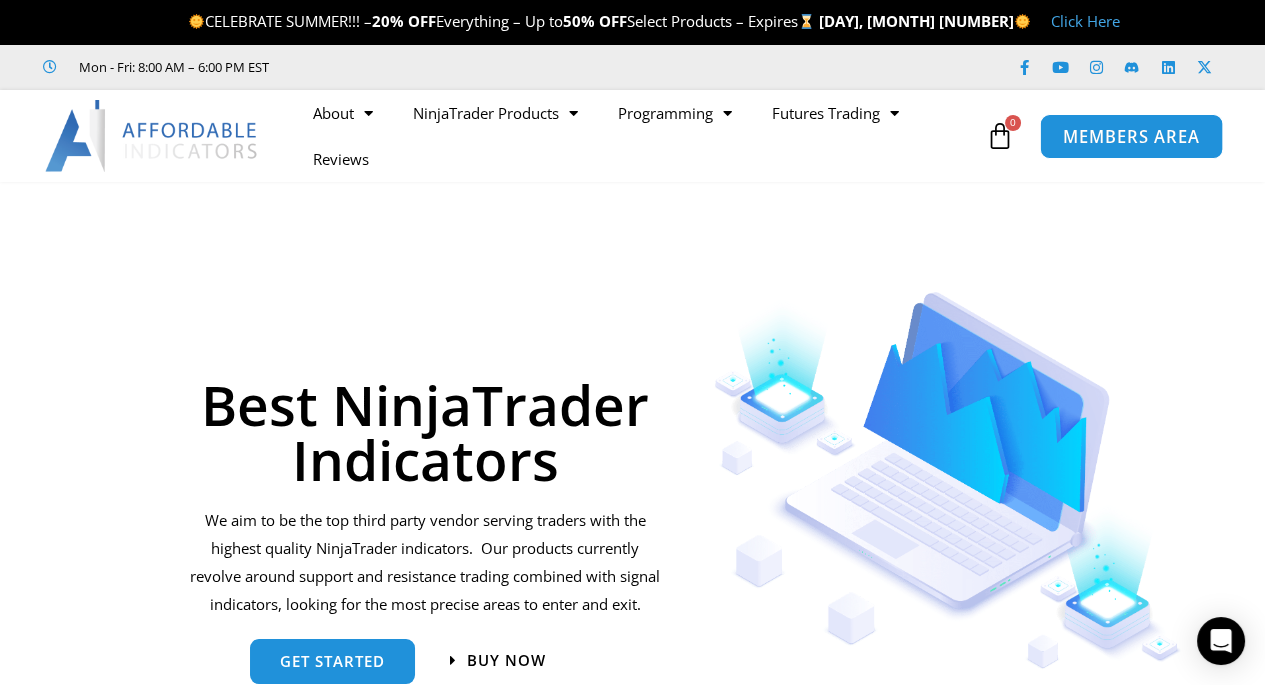 click on "MEMBERS AREA" at bounding box center (1131, 136) 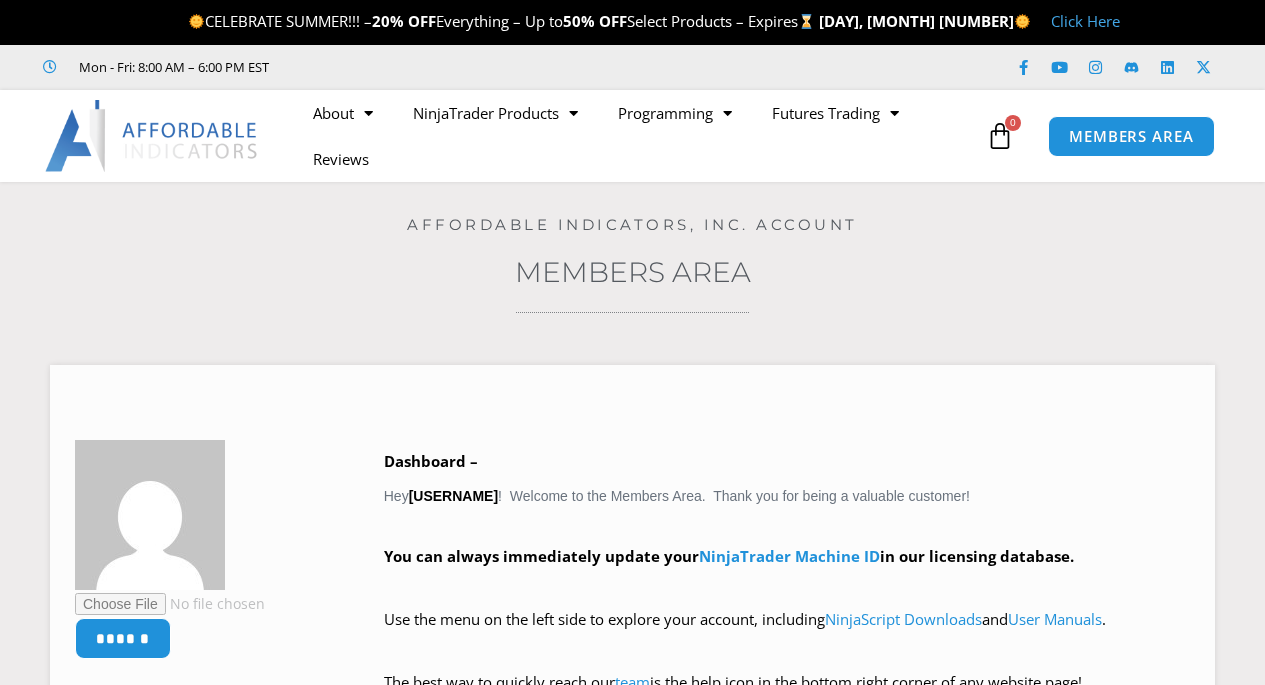 scroll, scrollTop: 0, scrollLeft: 0, axis: both 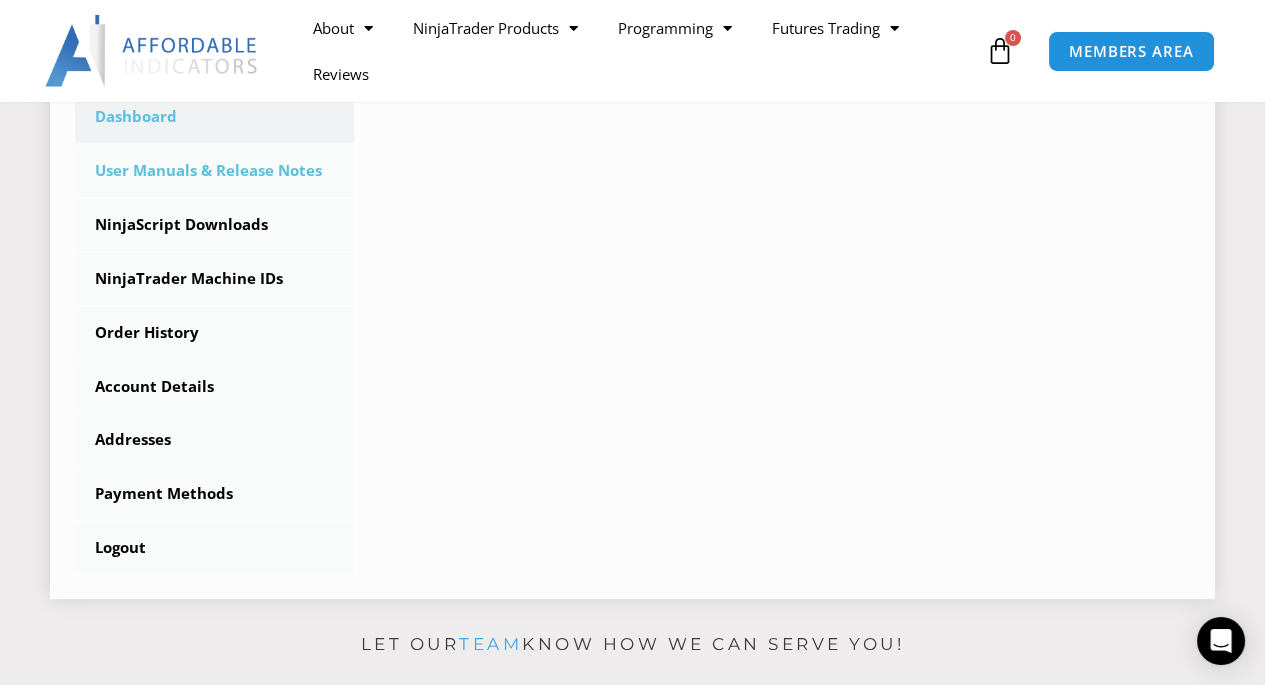 click on "User Manuals & Release Notes" at bounding box center [214, 171] 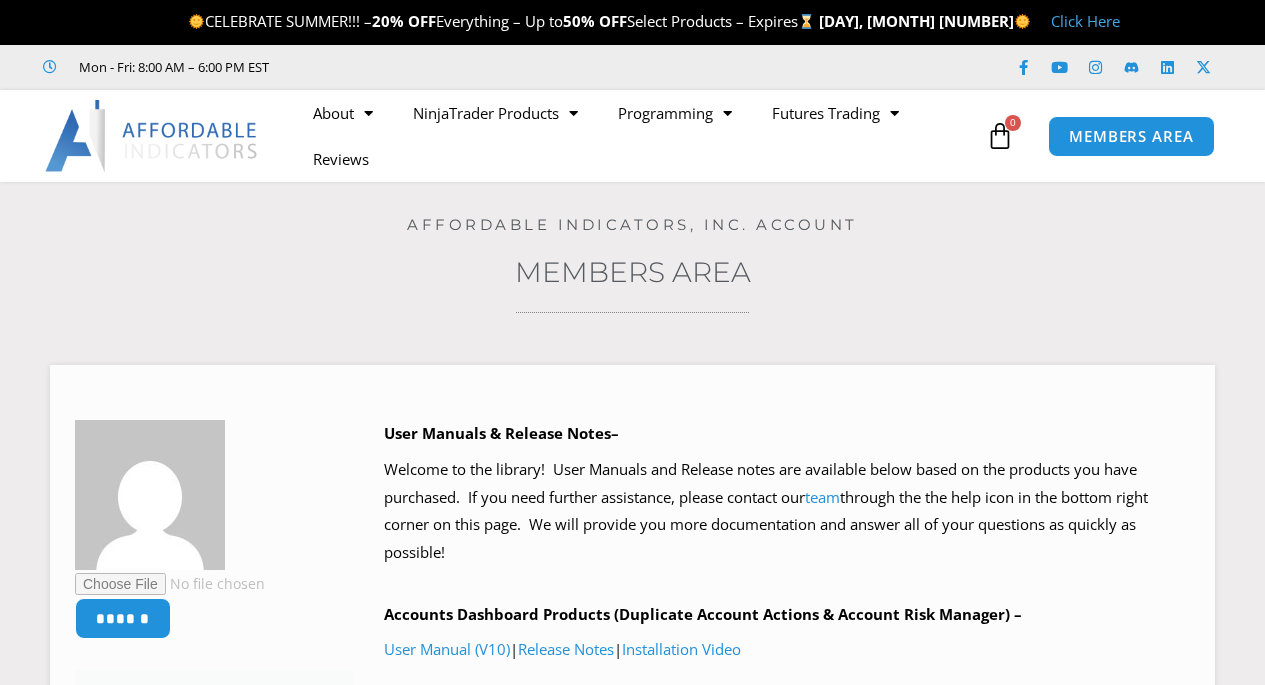 scroll, scrollTop: 0, scrollLeft: 0, axis: both 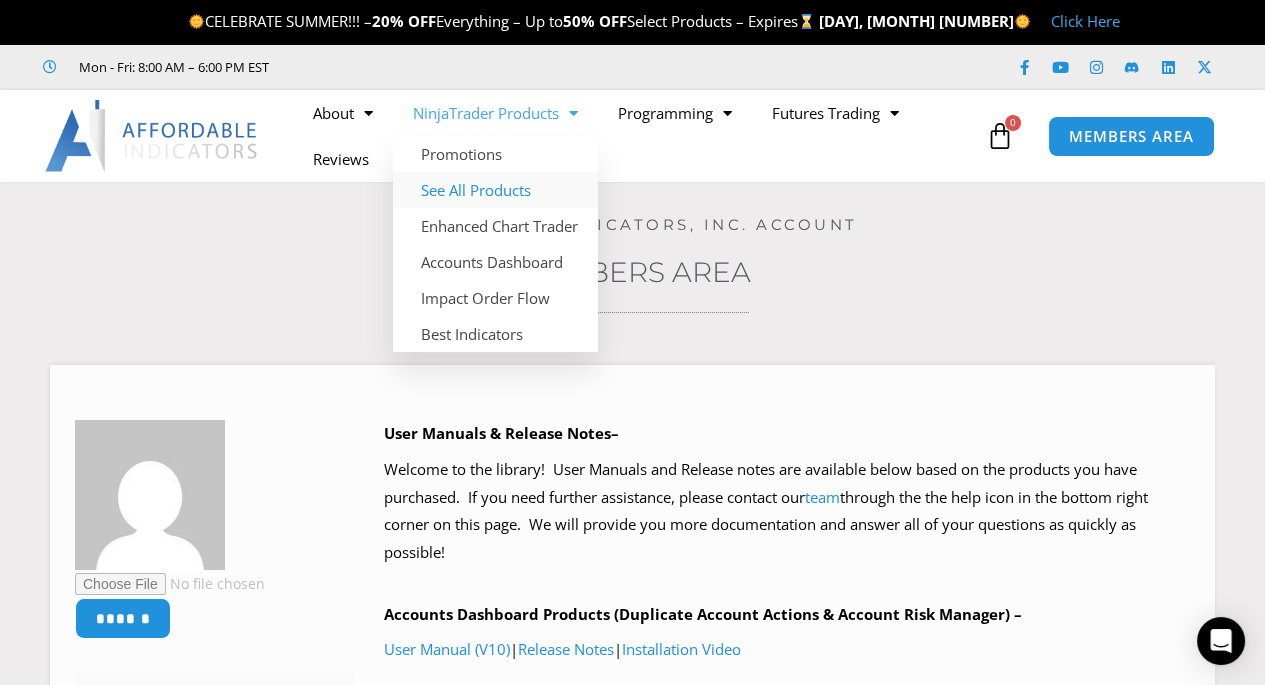 click on "See All Products" 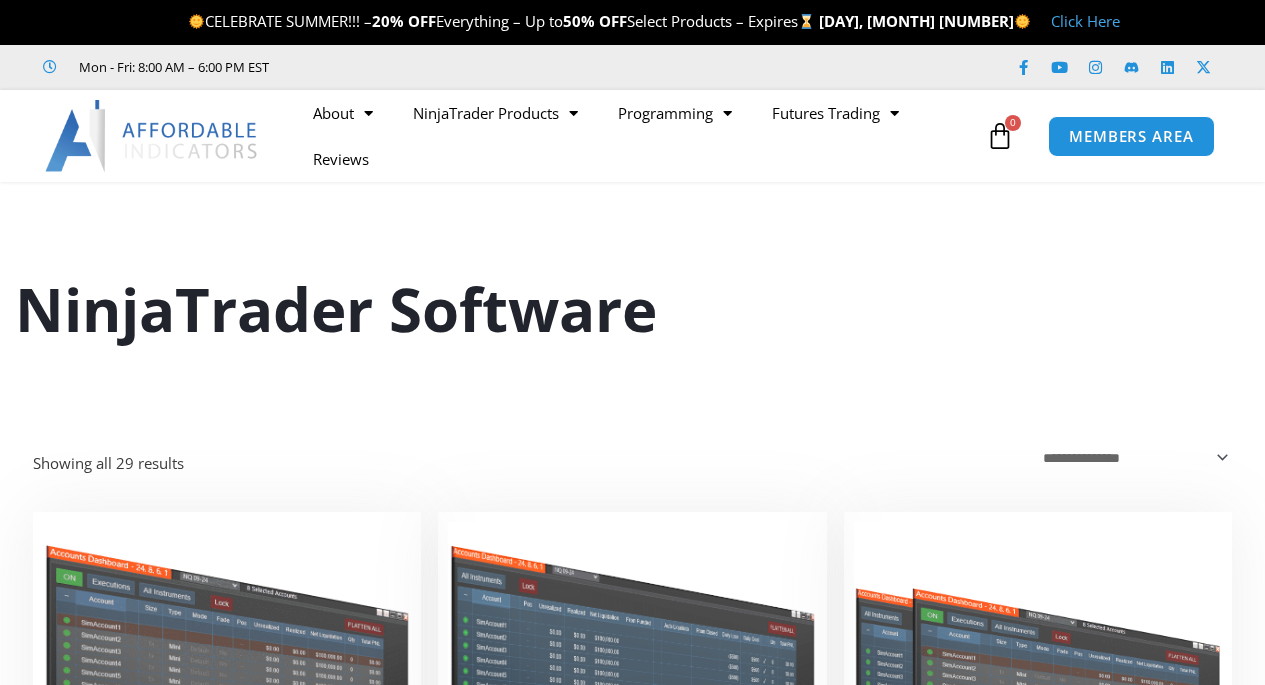 scroll, scrollTop: 0, scrollLeft: 0, axis: both 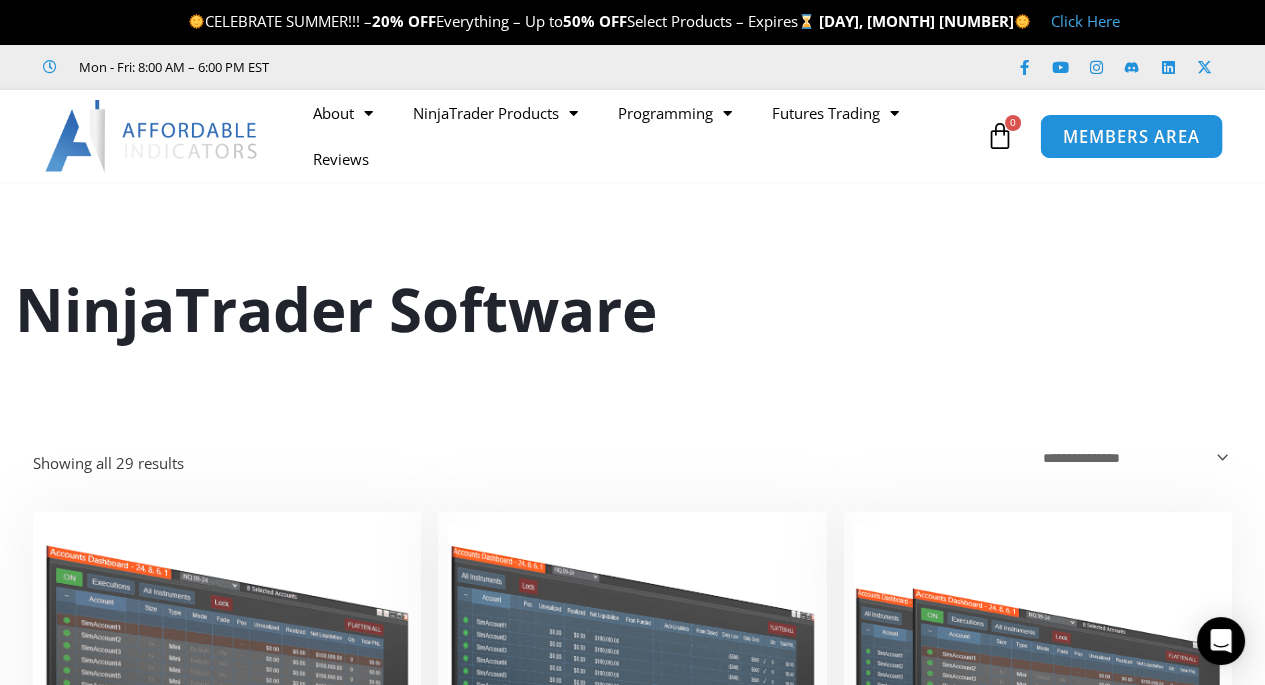 click on "MEMBERS AREA" at bounding box center (1131, 136) 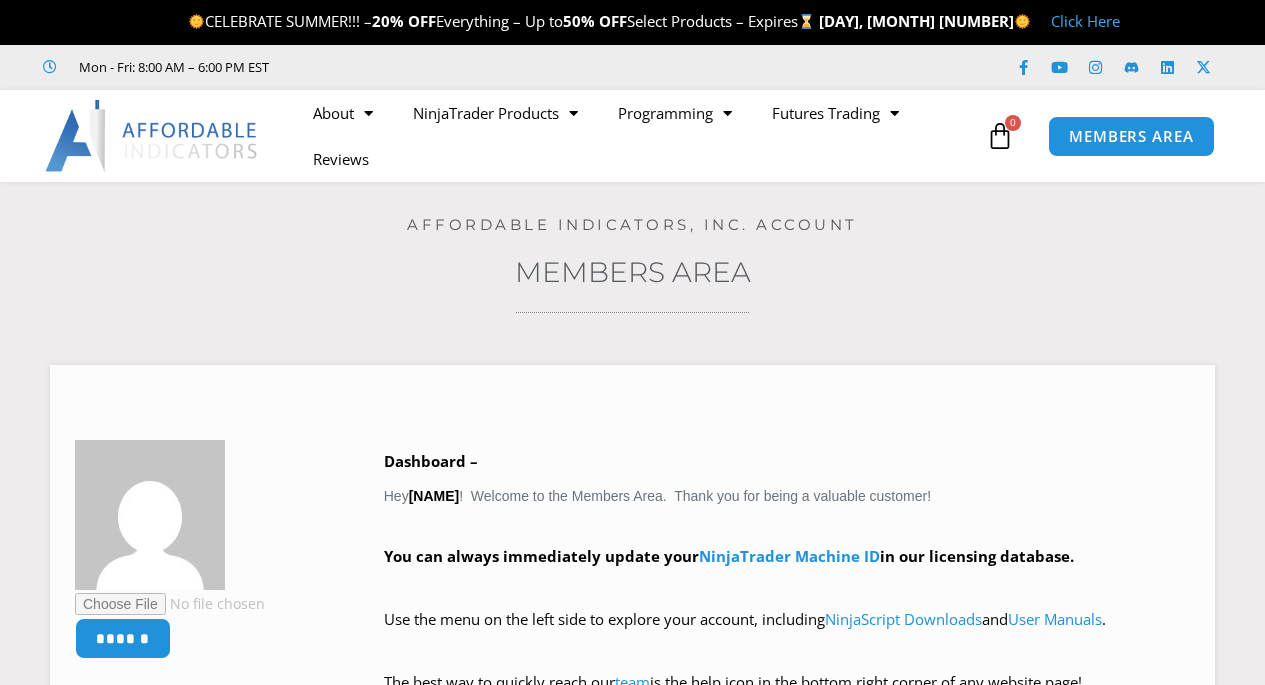 scroll, scrollTop: 0, scrollLeft: 0, axis: both 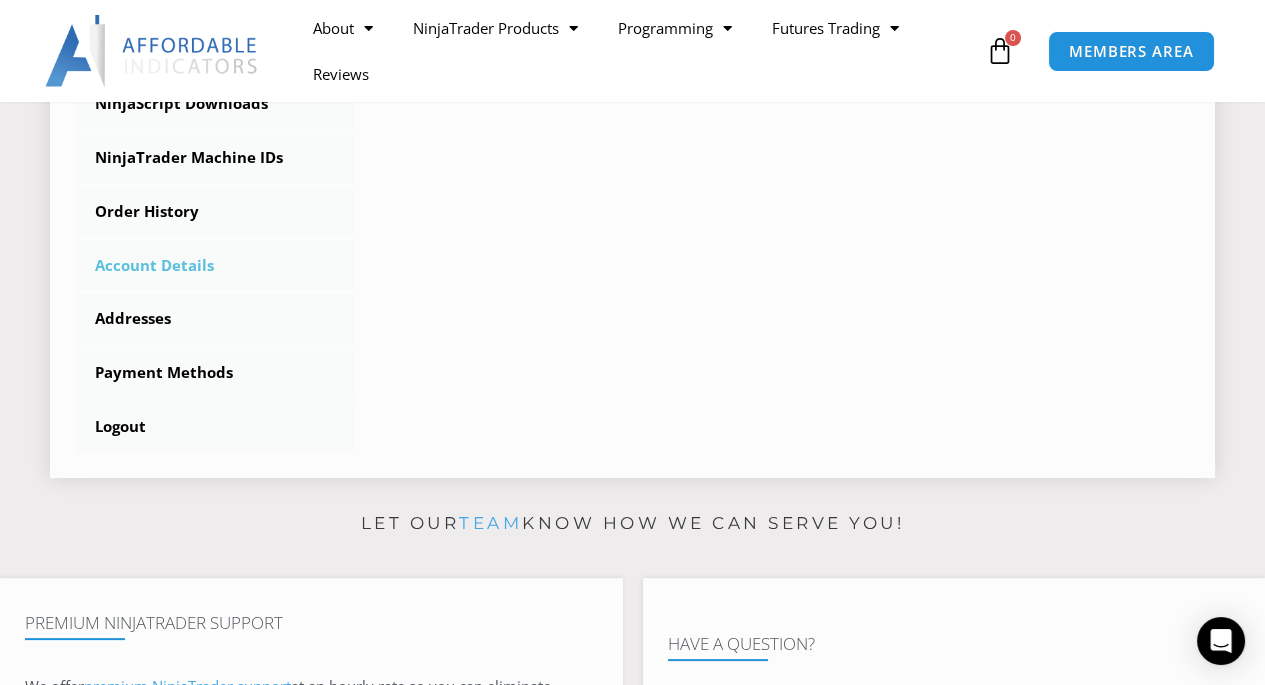 click on "Account Details" at bounding box center (214, 266) 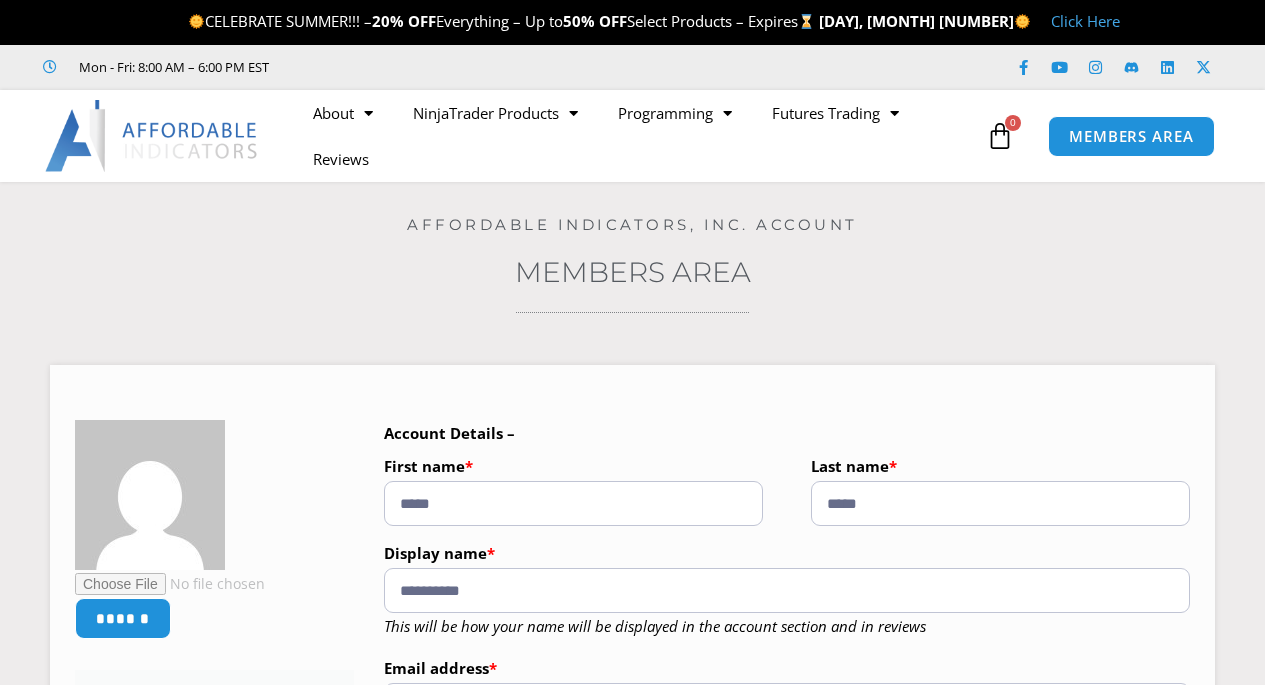 scroll, scrollTop: 0, scrollLeft: 0, axis: both 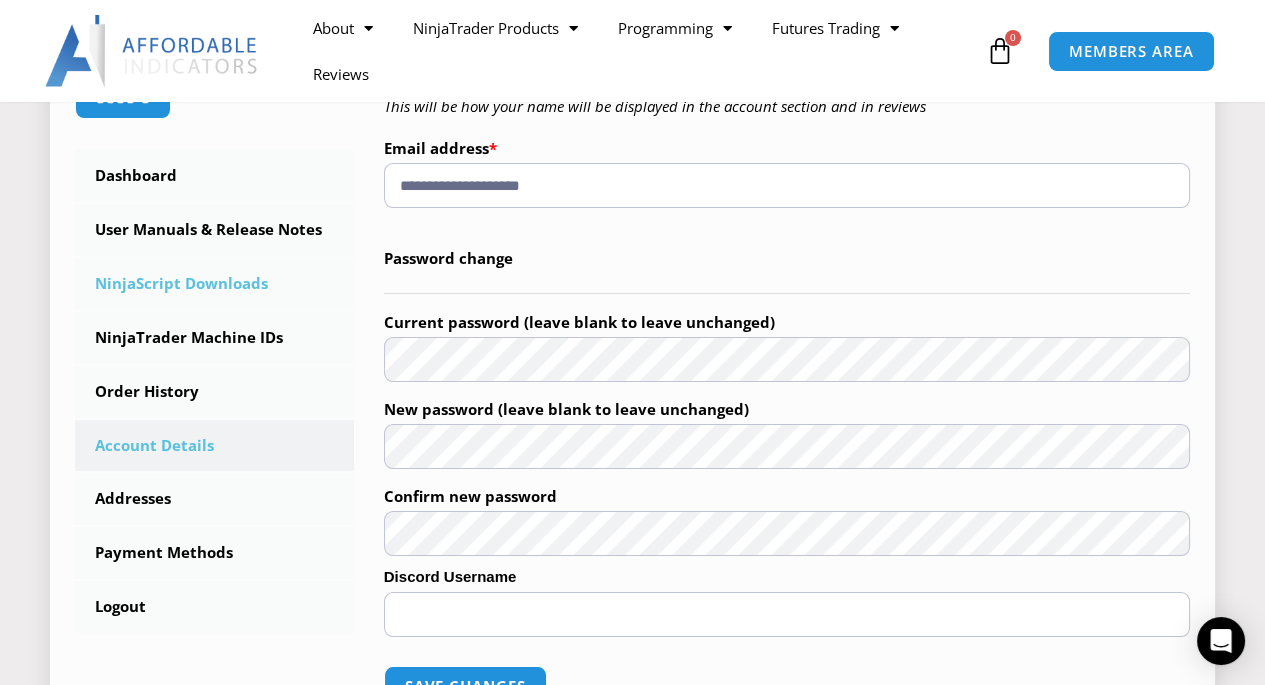 click on "NinjaScript Downloads" at bounding box center [214, 284] 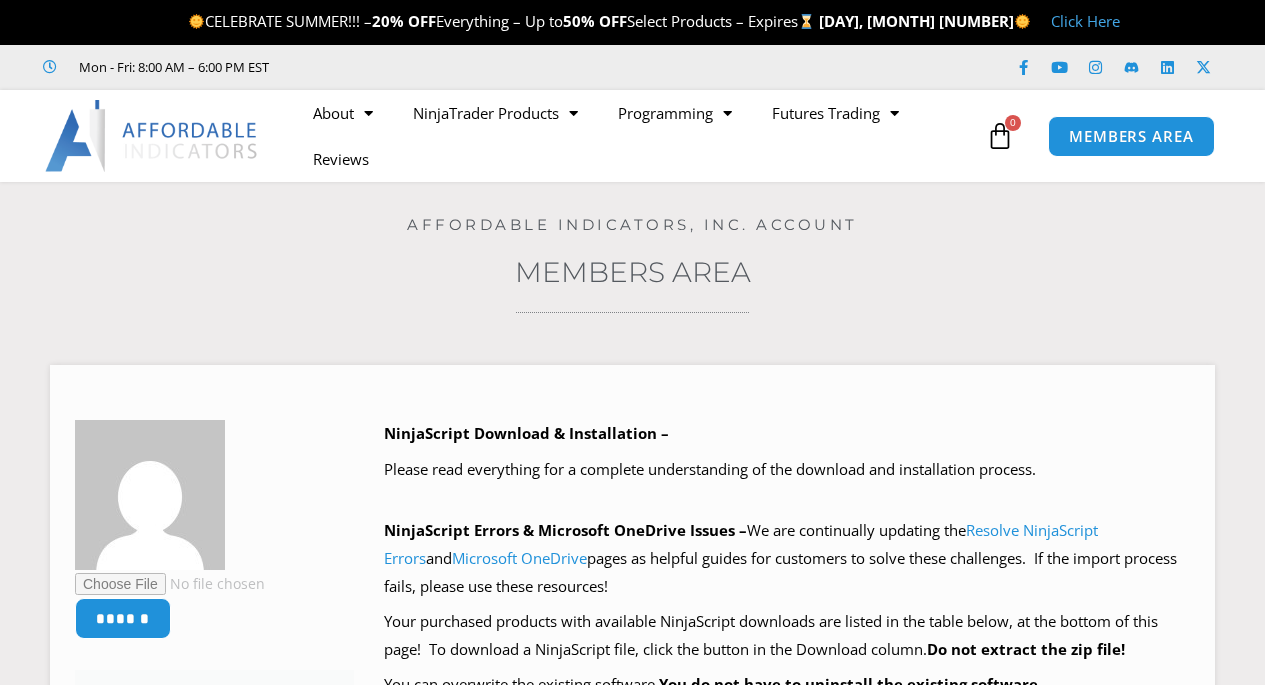 scroll, scrollTop: 0, scrollLeft: 0, axis: both 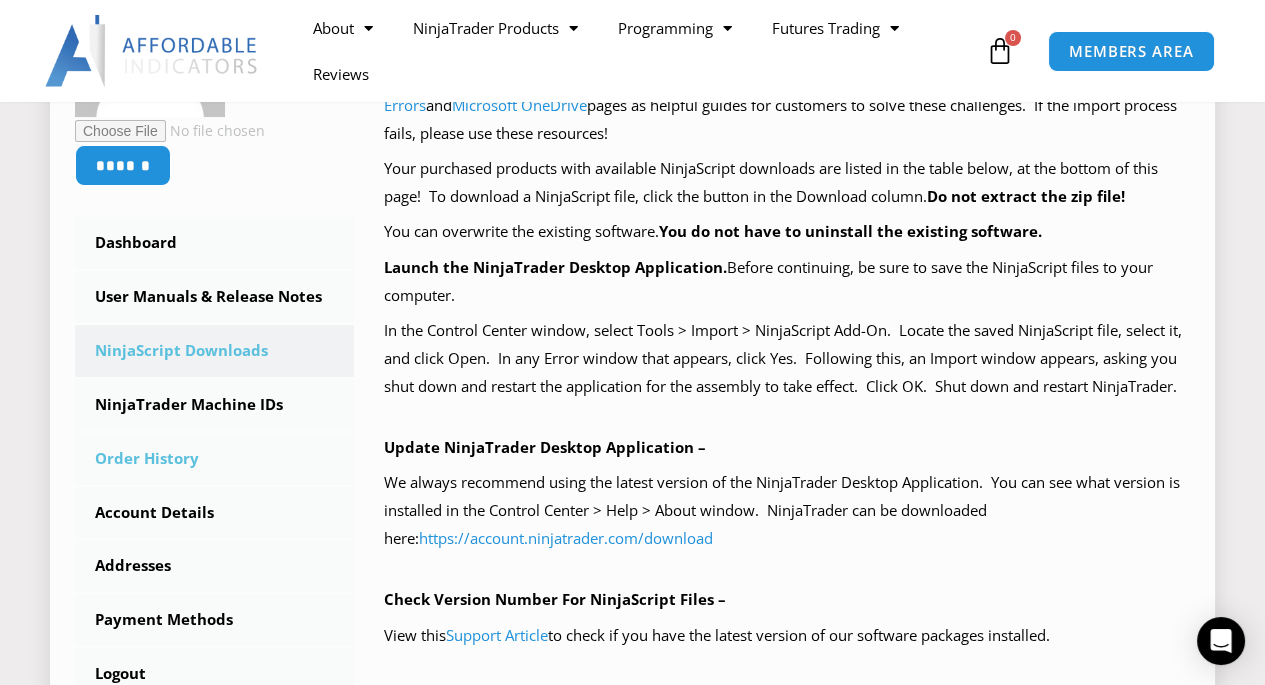 click on "Order History" at bounding box center (214, 459) 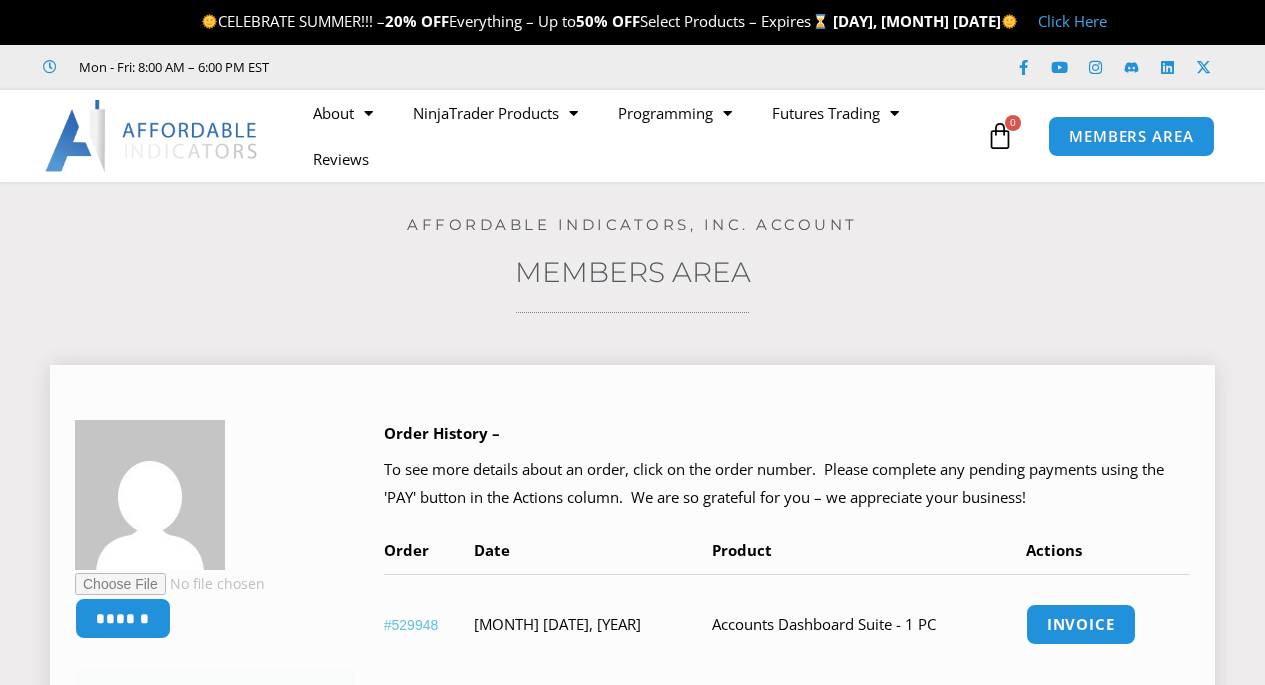 scroll, scrollTop: 0, scrollLeft: 0, axis: both 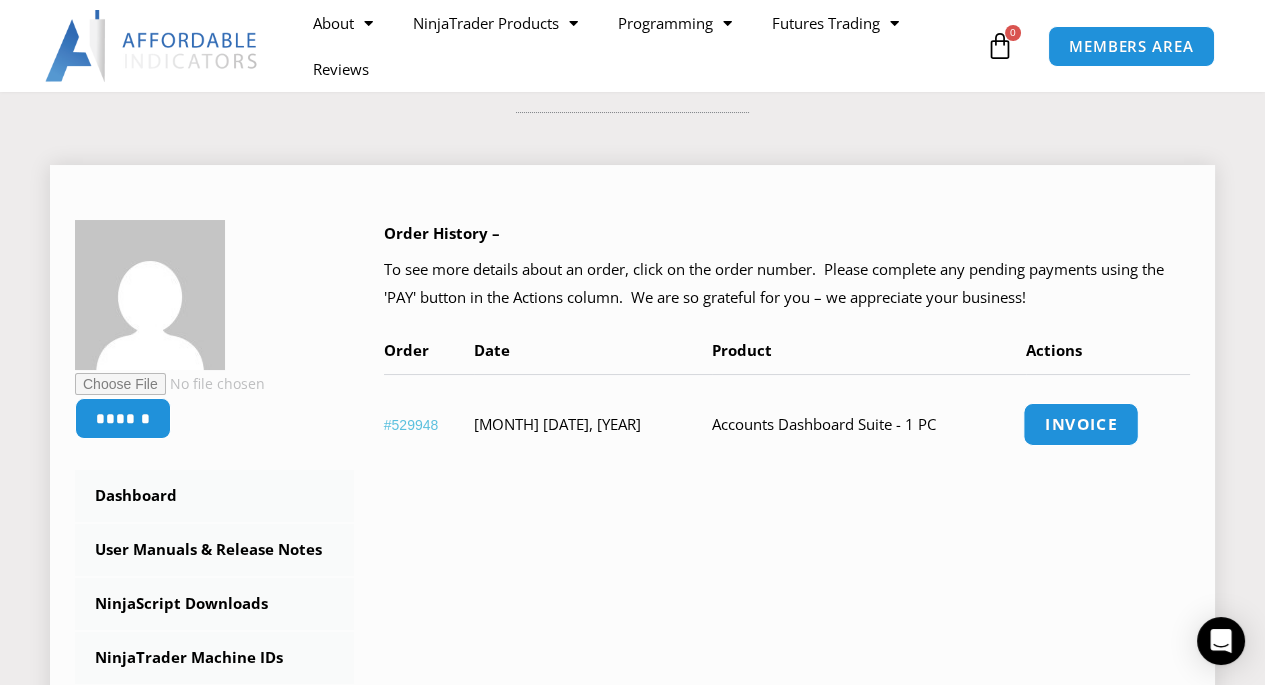 click on "Invoice" at bounding box center [1081, 424] 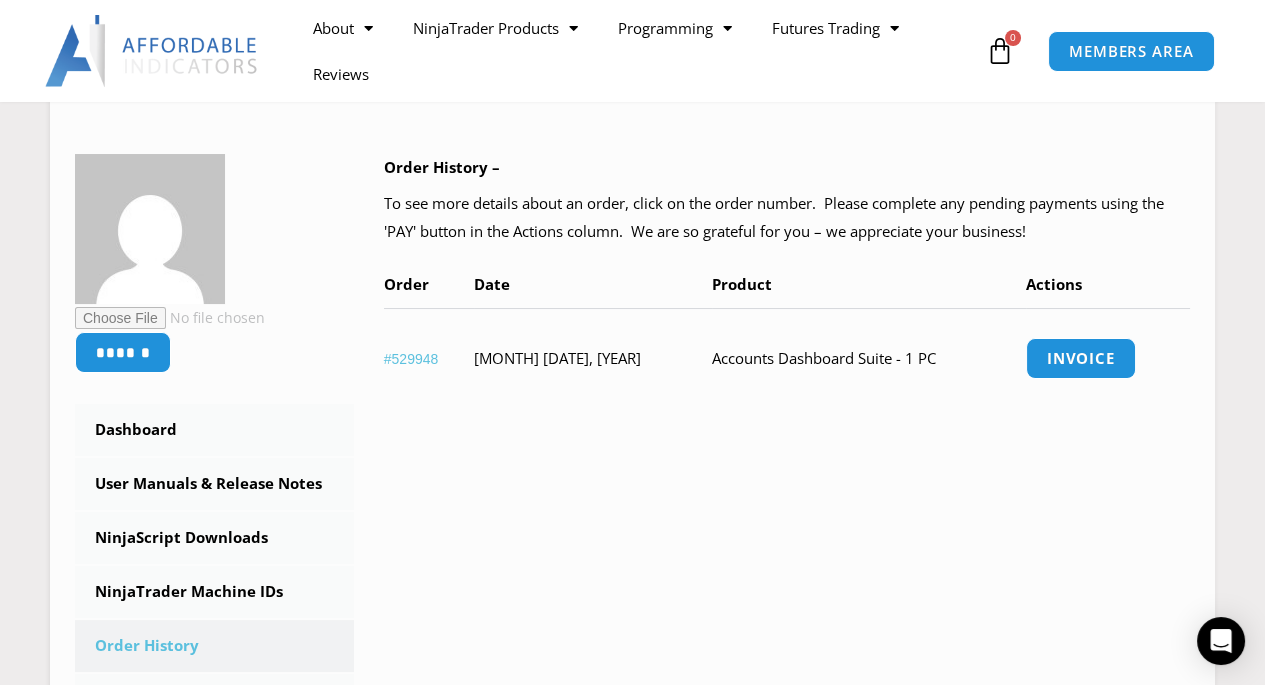 scroll, scrollTop: 280, scrollLeft: 0, axis: vertical 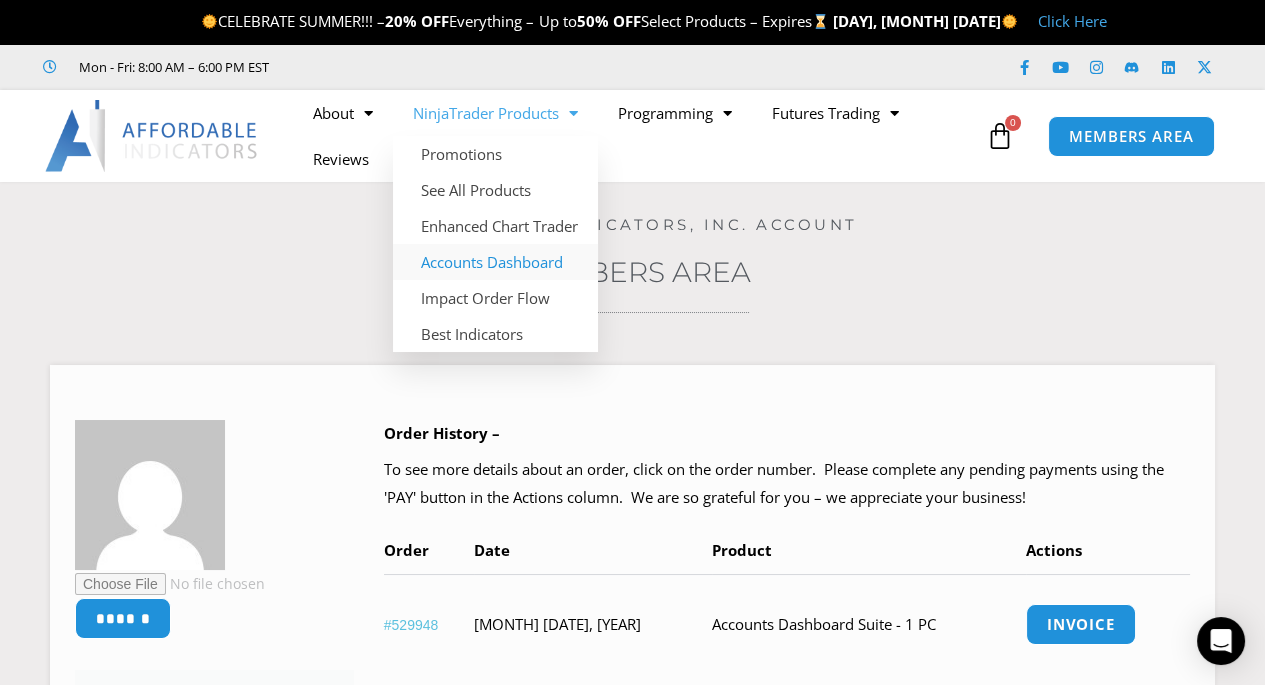 click on "Accounts Dashboard" 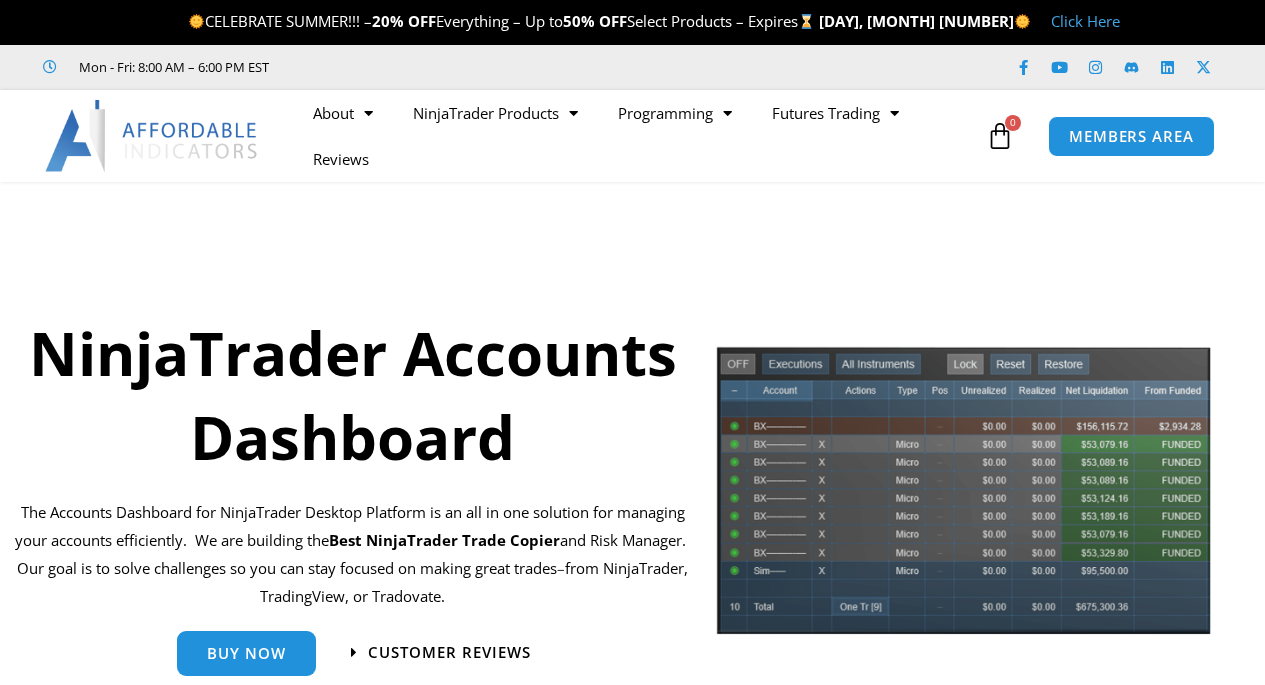 scroll, scrollTop: 0, scrollLeft: 0, axis: both 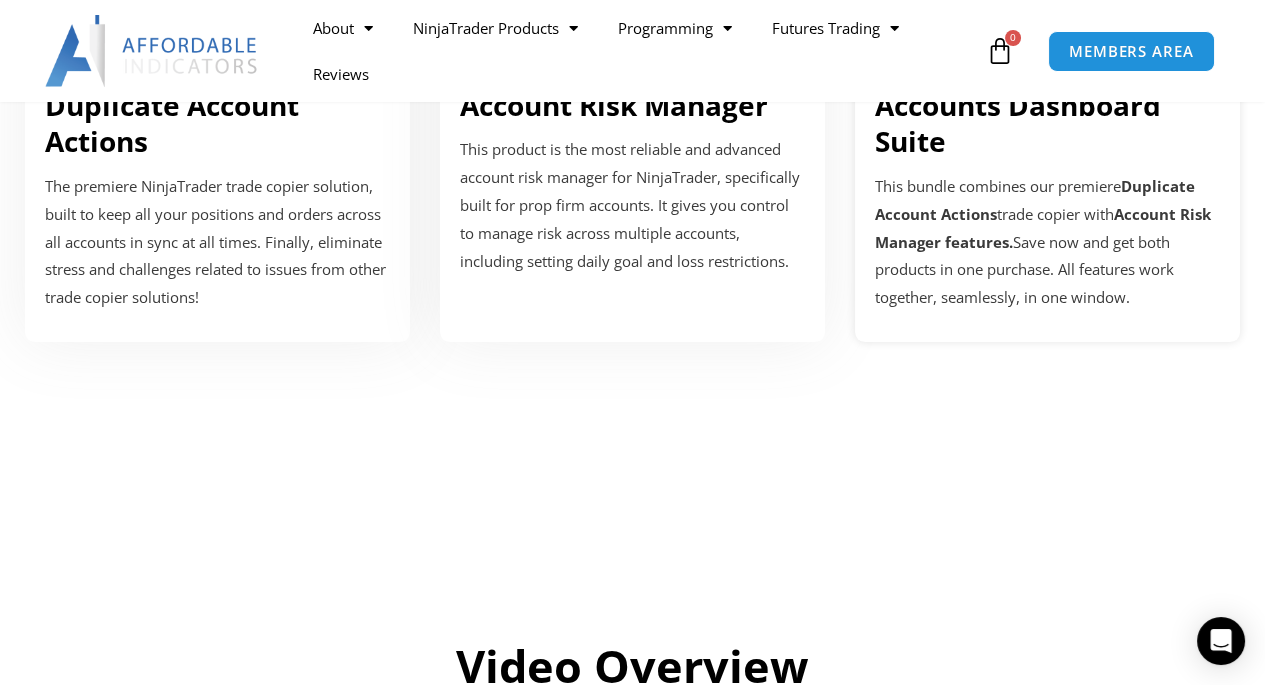 click on "Accounts Dashboard Suite" at bounding box center [1018, 123] 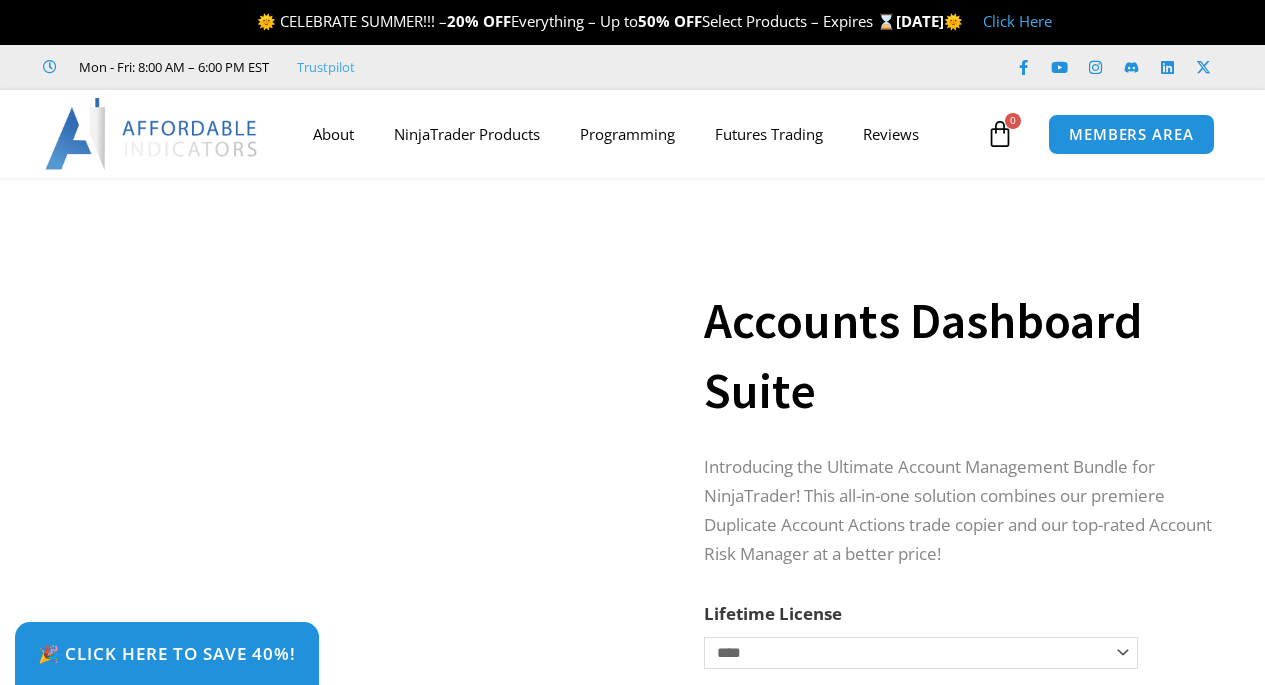 scroll, scrollTop: 0, scrollLeft: 0, axis: both 